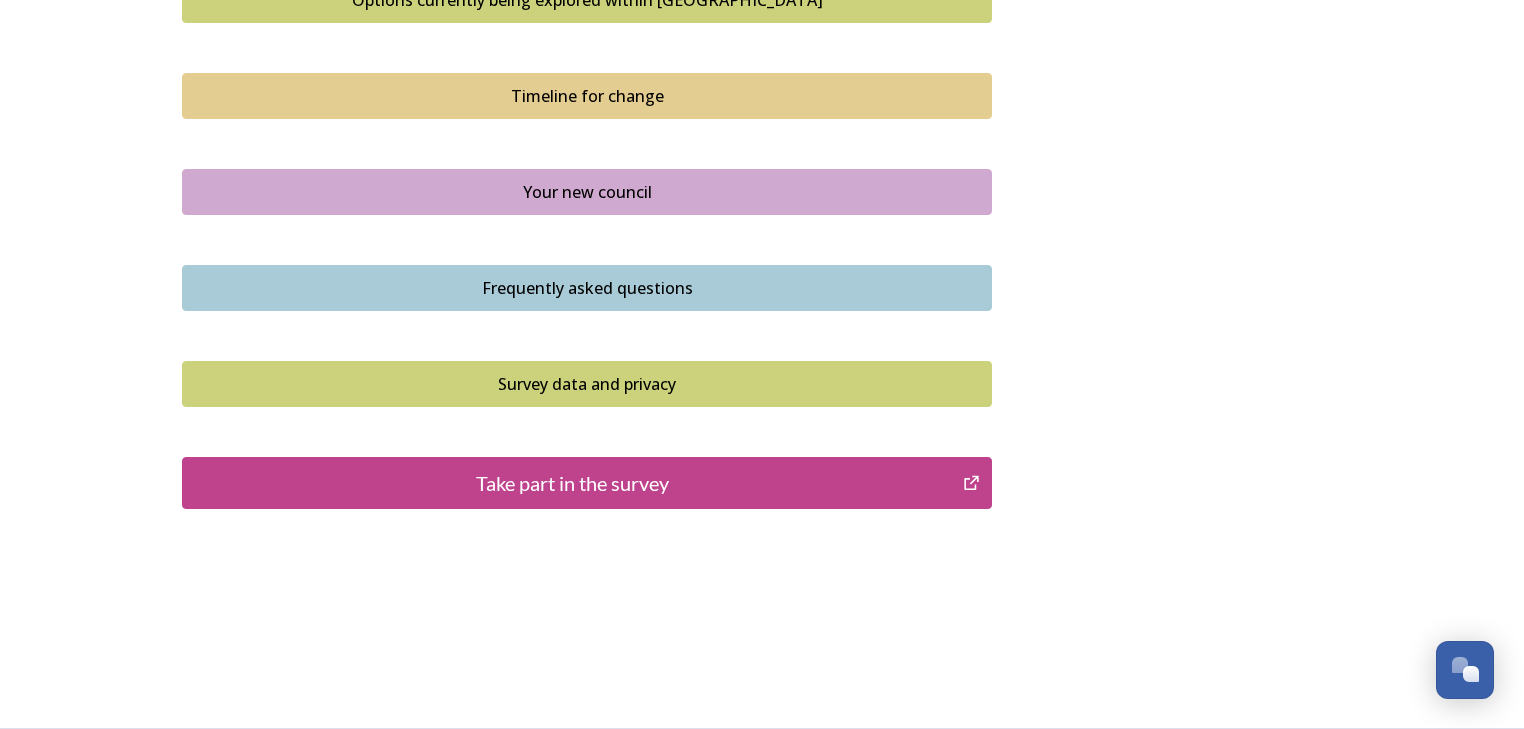 scroll, scrollTop: 1680, scrollLeft: 0, axis: vertical 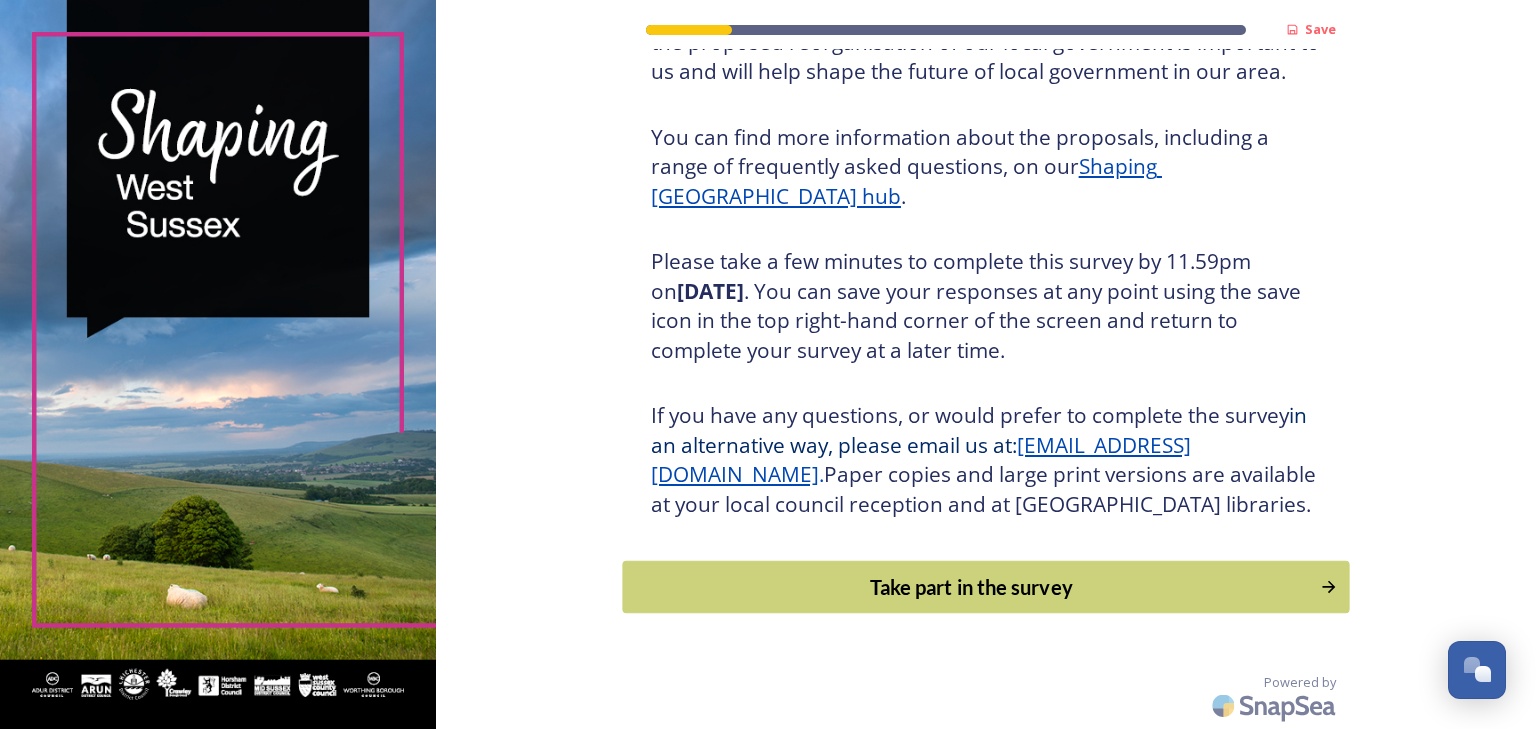 click on "Take part in the survey" at bounding box center [971, 587] 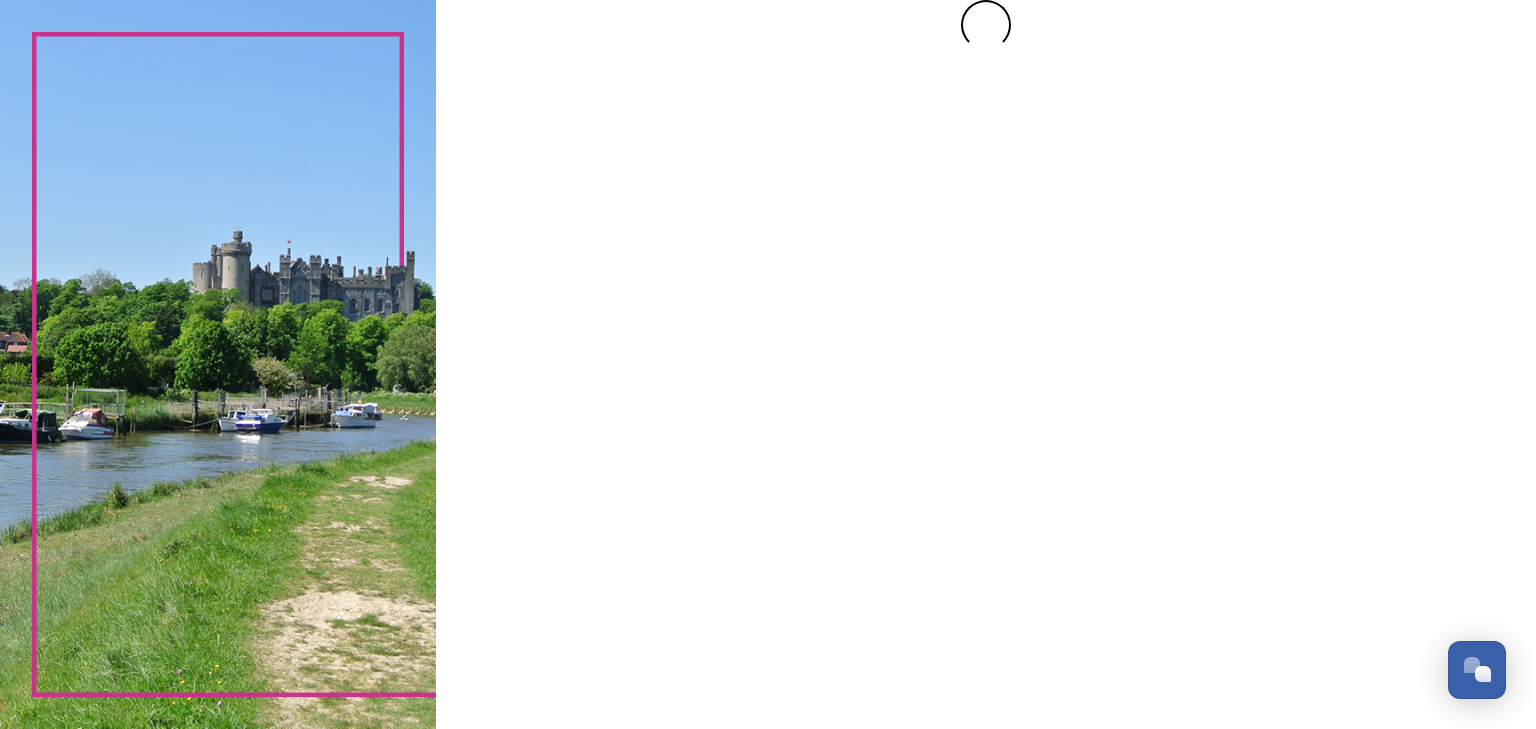 scroll, scrollTop: 0, scrollLeft: 0, axis: both 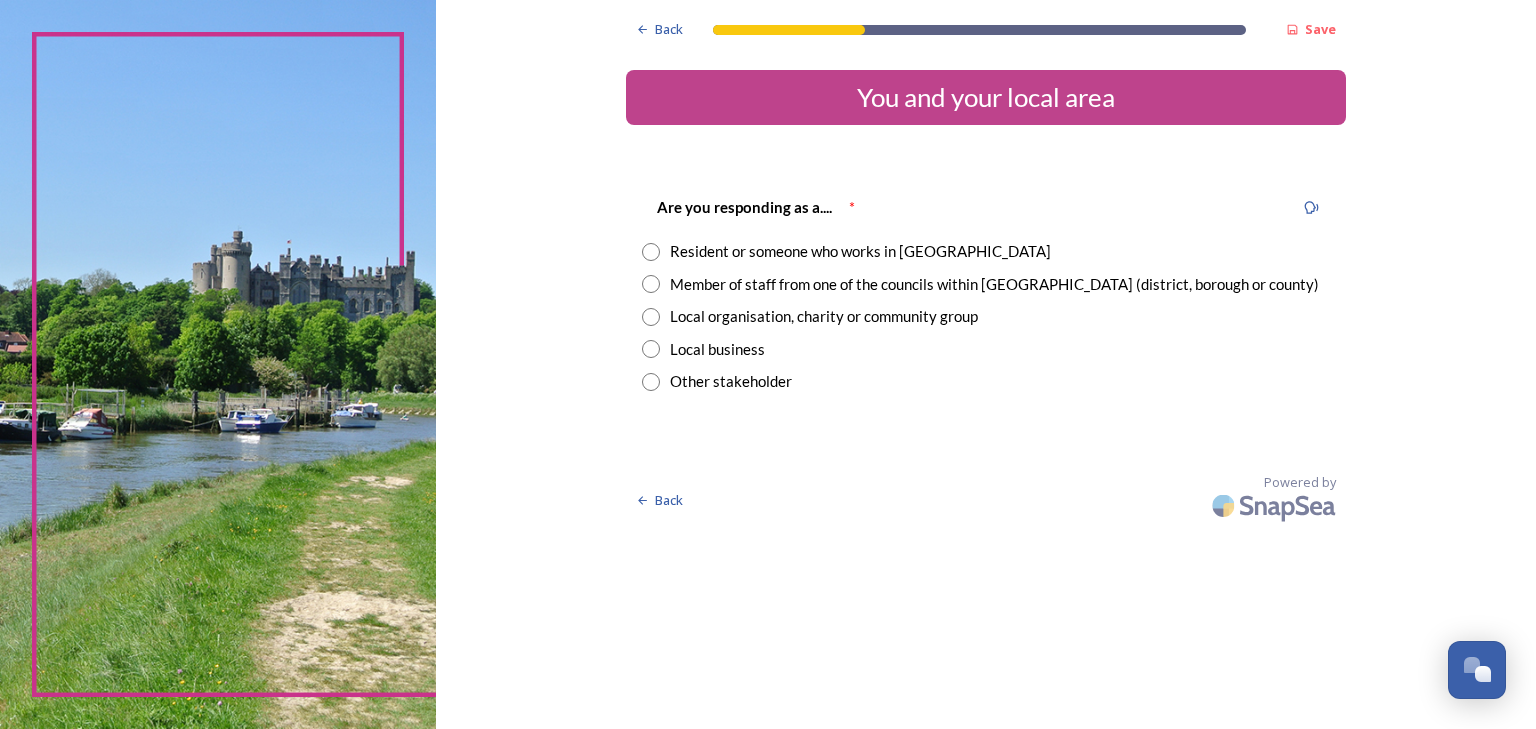 click on "Resident or someone who works in [GEOGRAPHIC_DATA]" at bounding box center [860, 251] 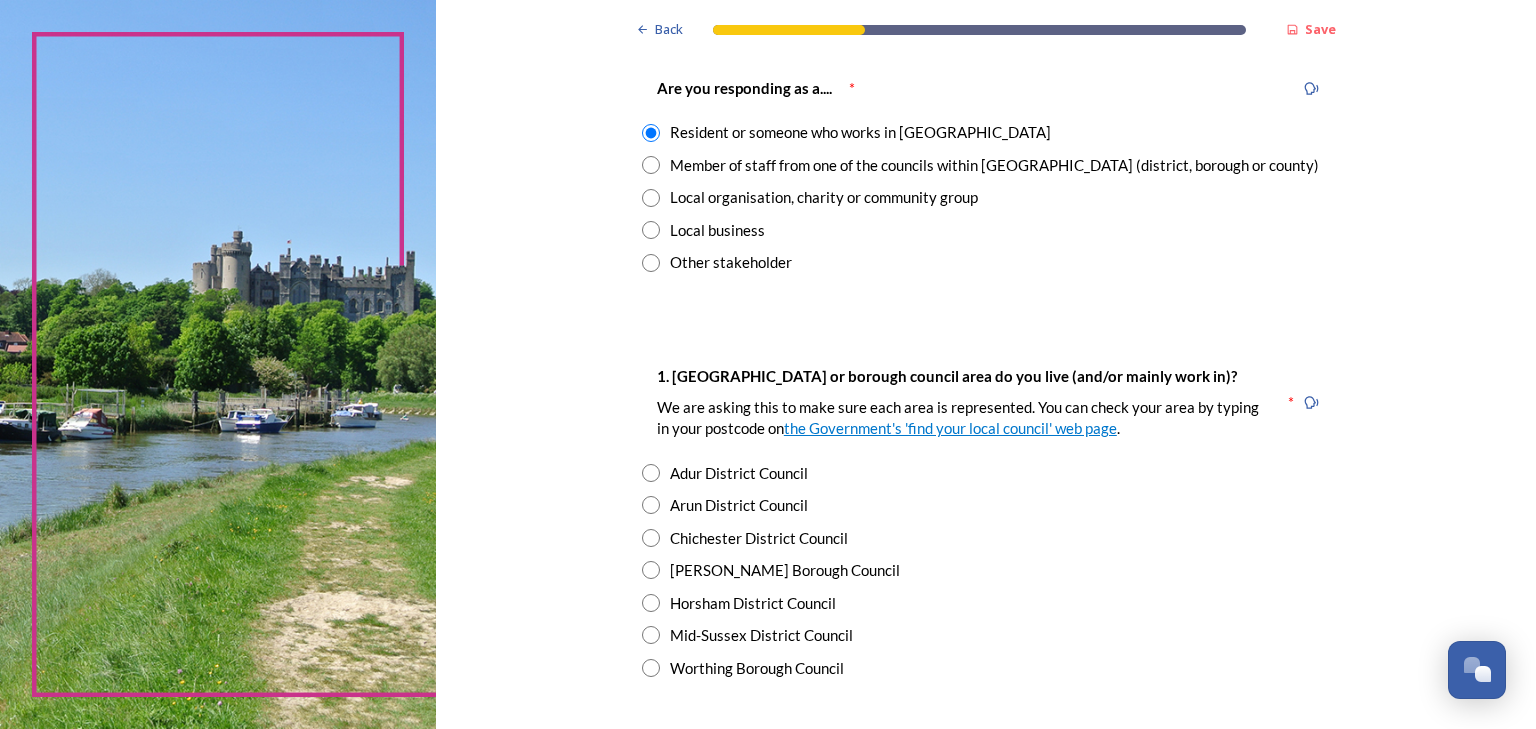 scroll, scrollTop: 160, scrollLeft: 0, axis: vertical 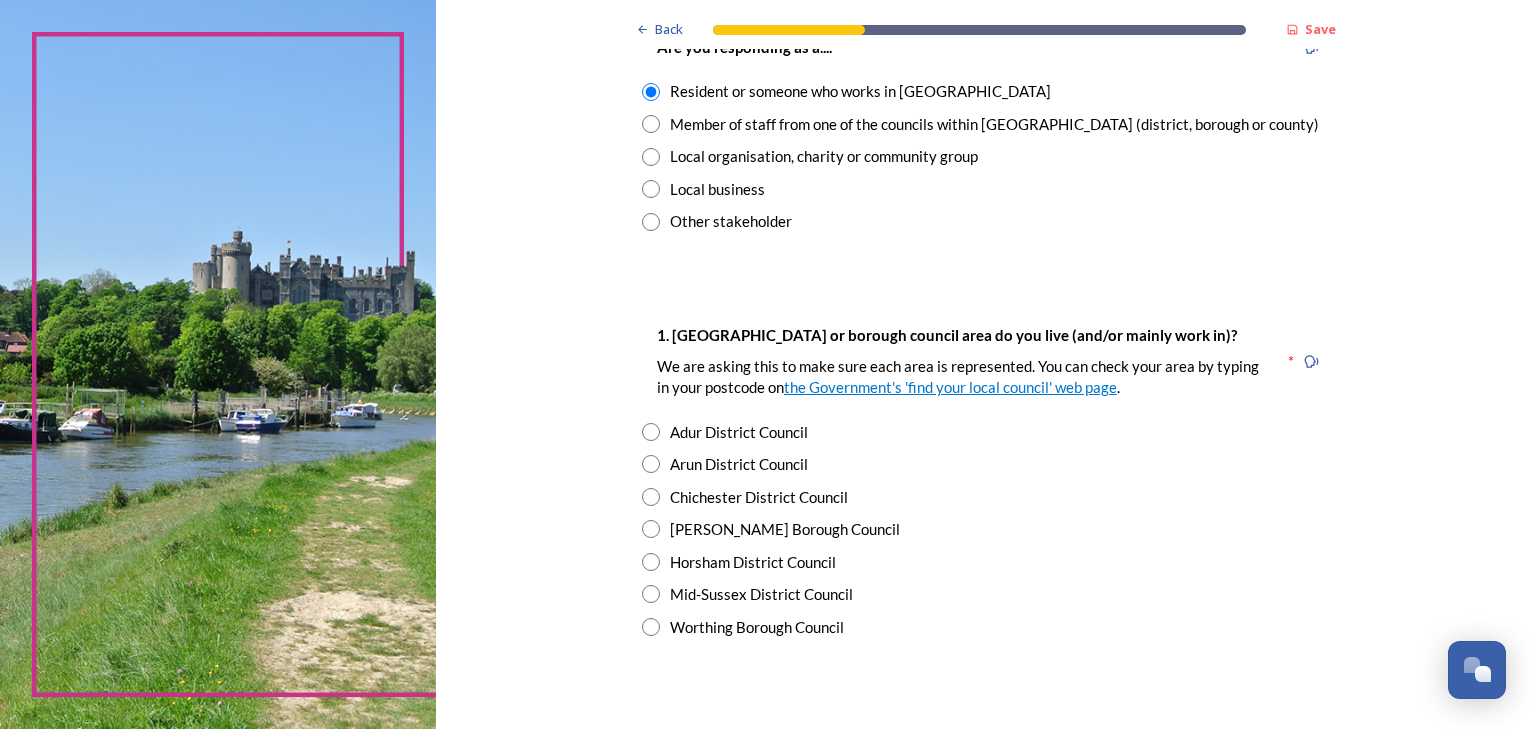 click on "Arun District Council" at bounding box center [739, 464] 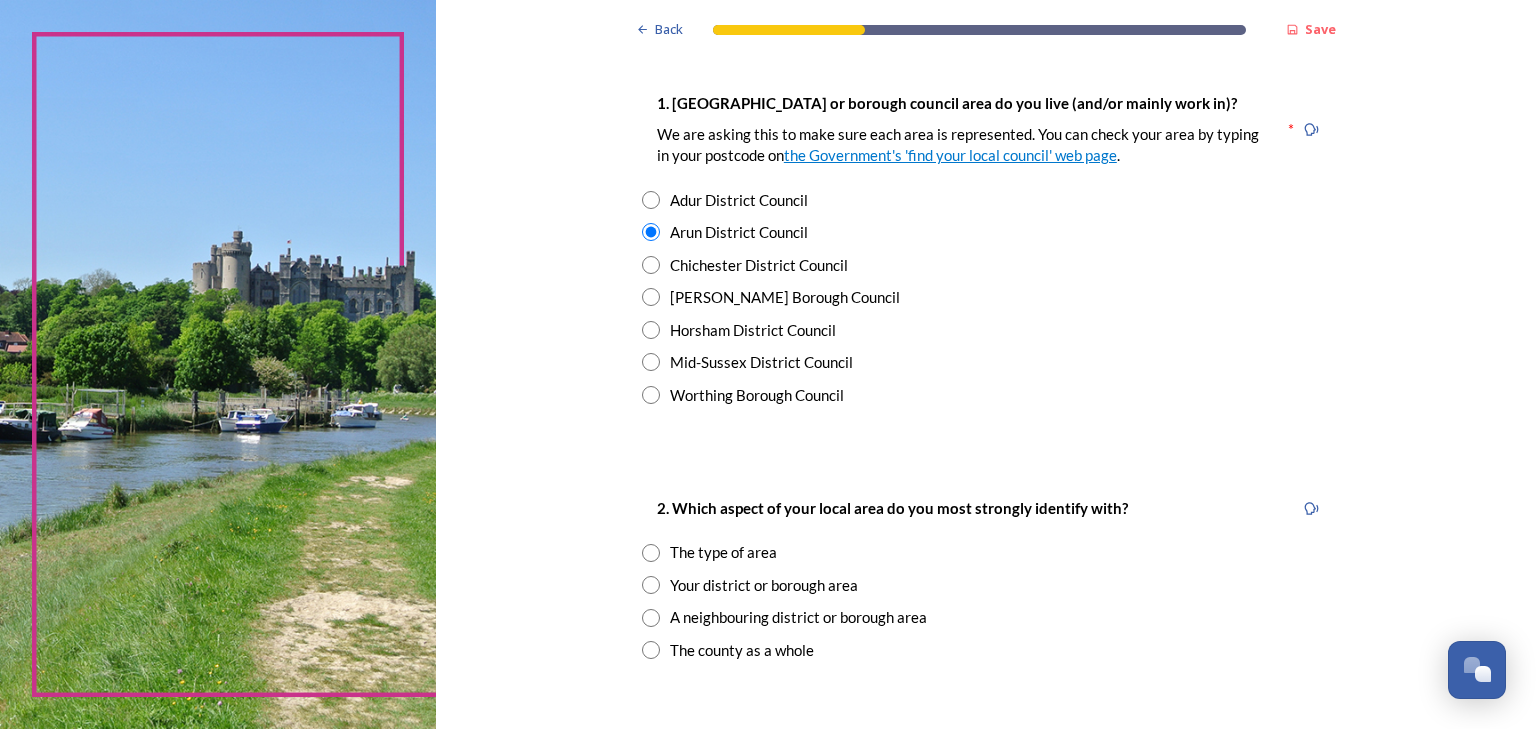 scroll, scrollTop: 480, scrollLeft: 0, axis: vertical 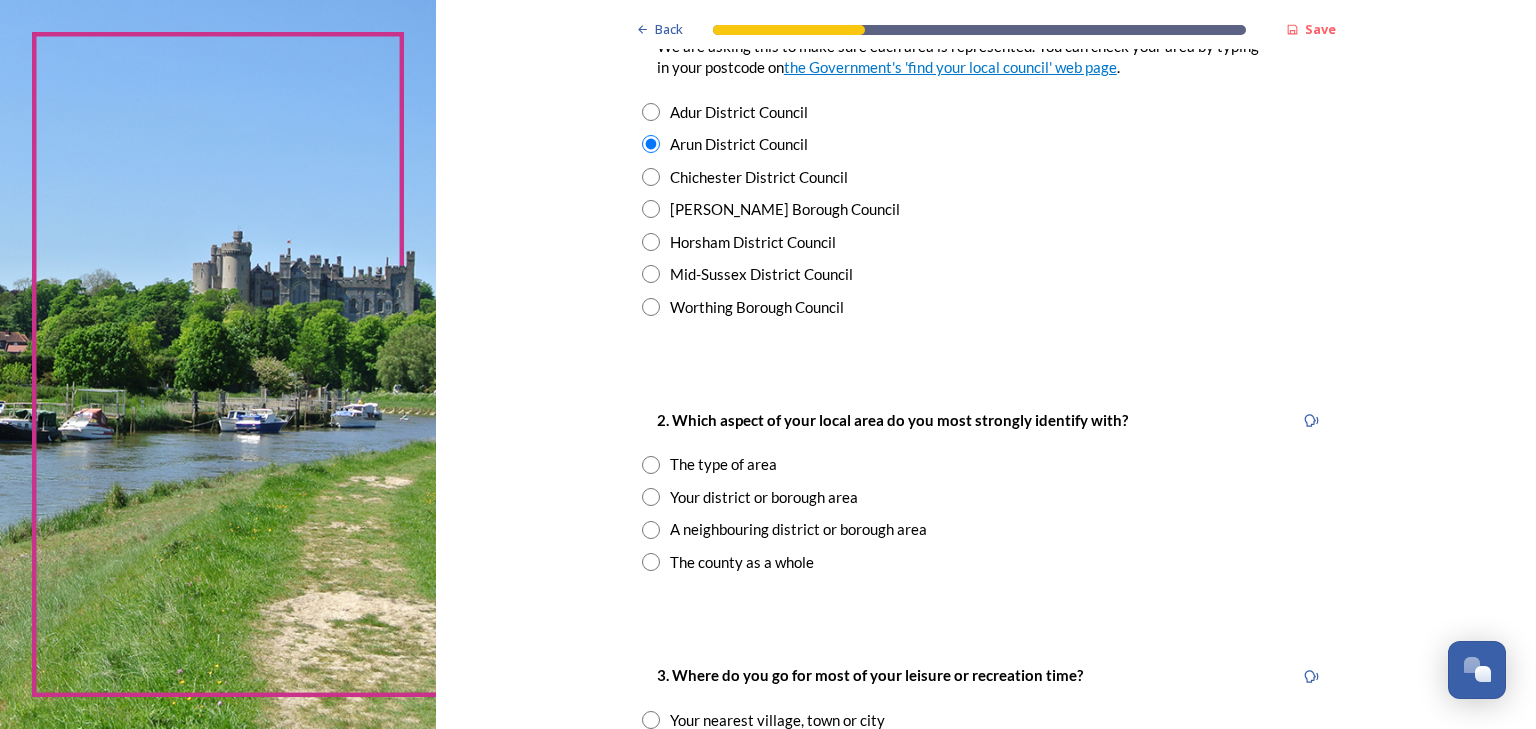 click at bounding box center (651, 465) 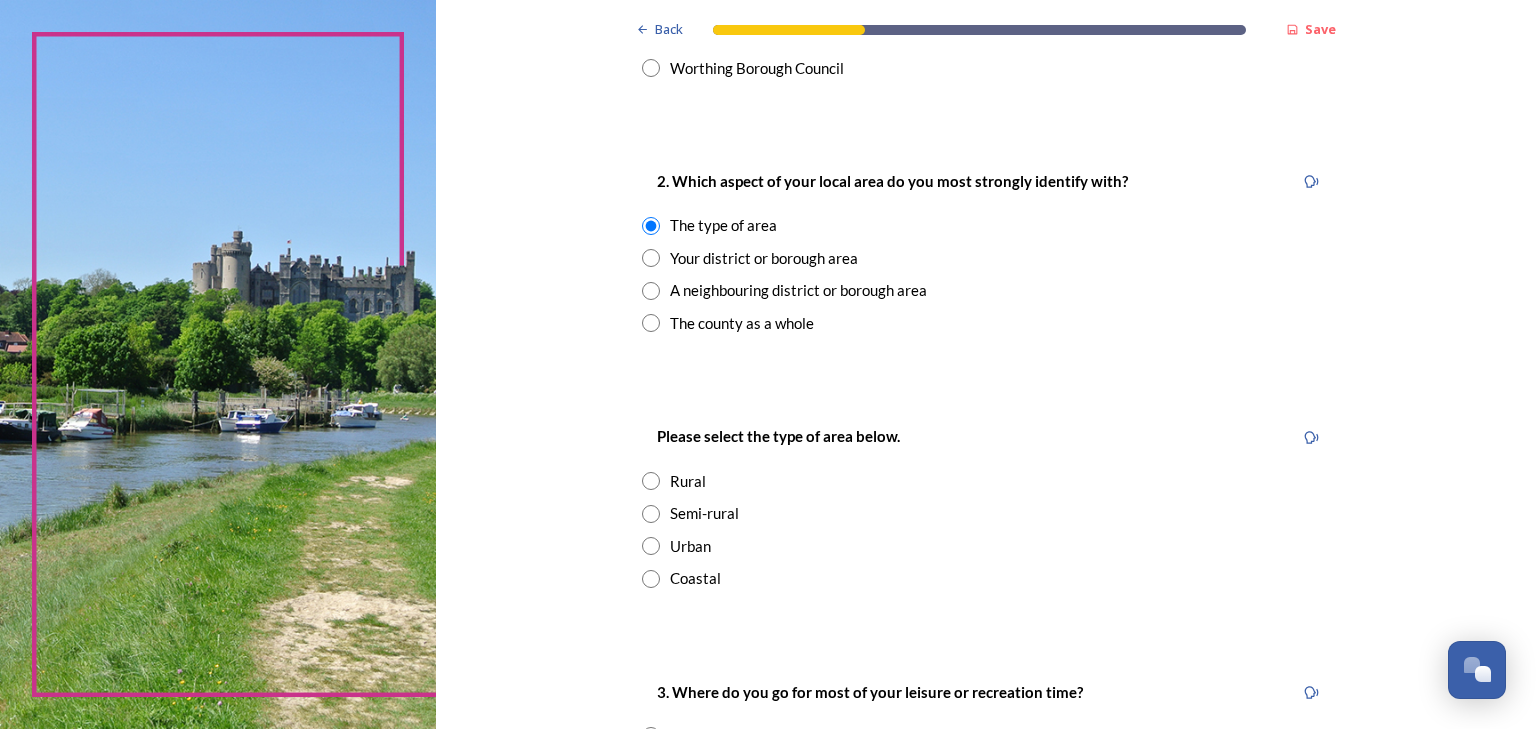 scroll, scrollTop: 800, scrollLeft: 0, axis: vertical 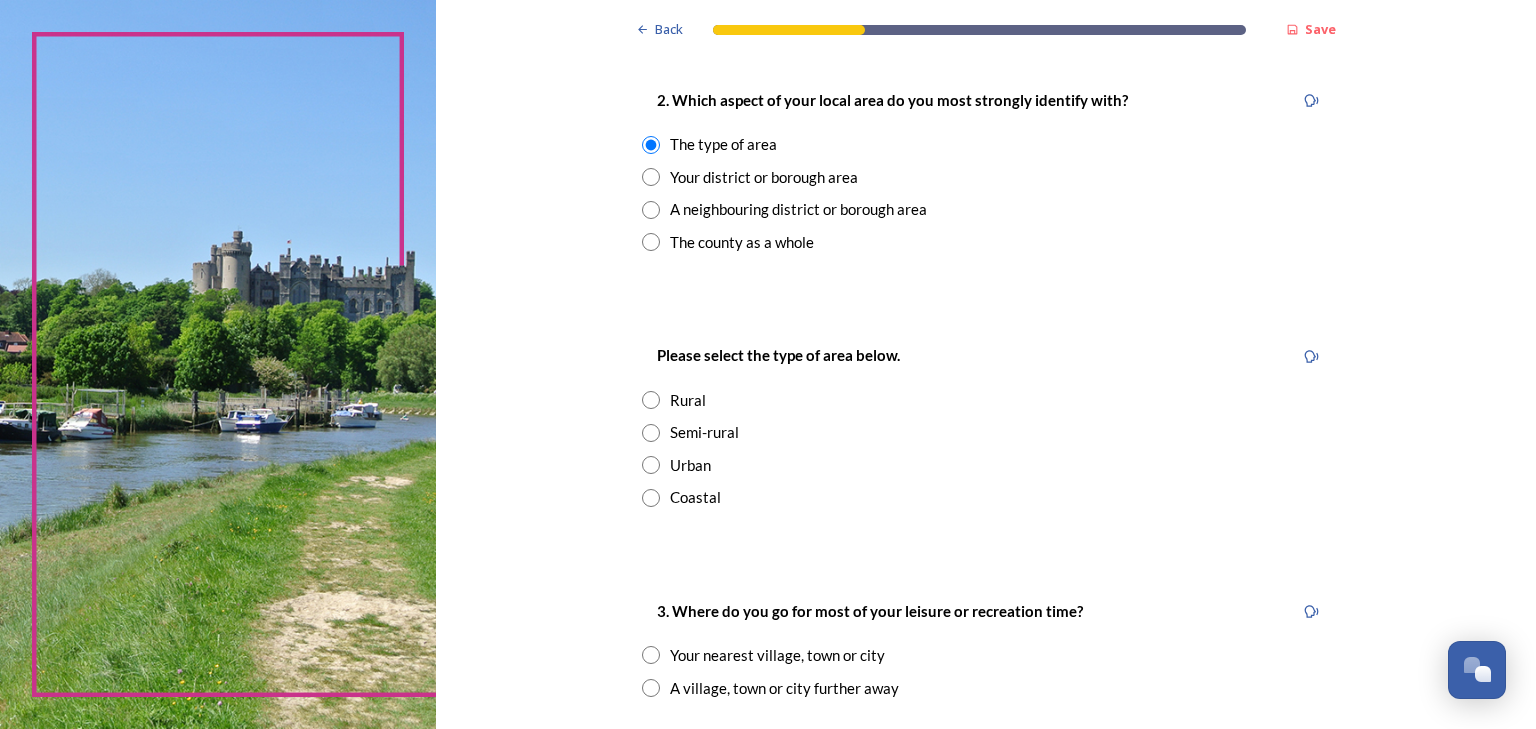 click at bounding box center (651, 465) 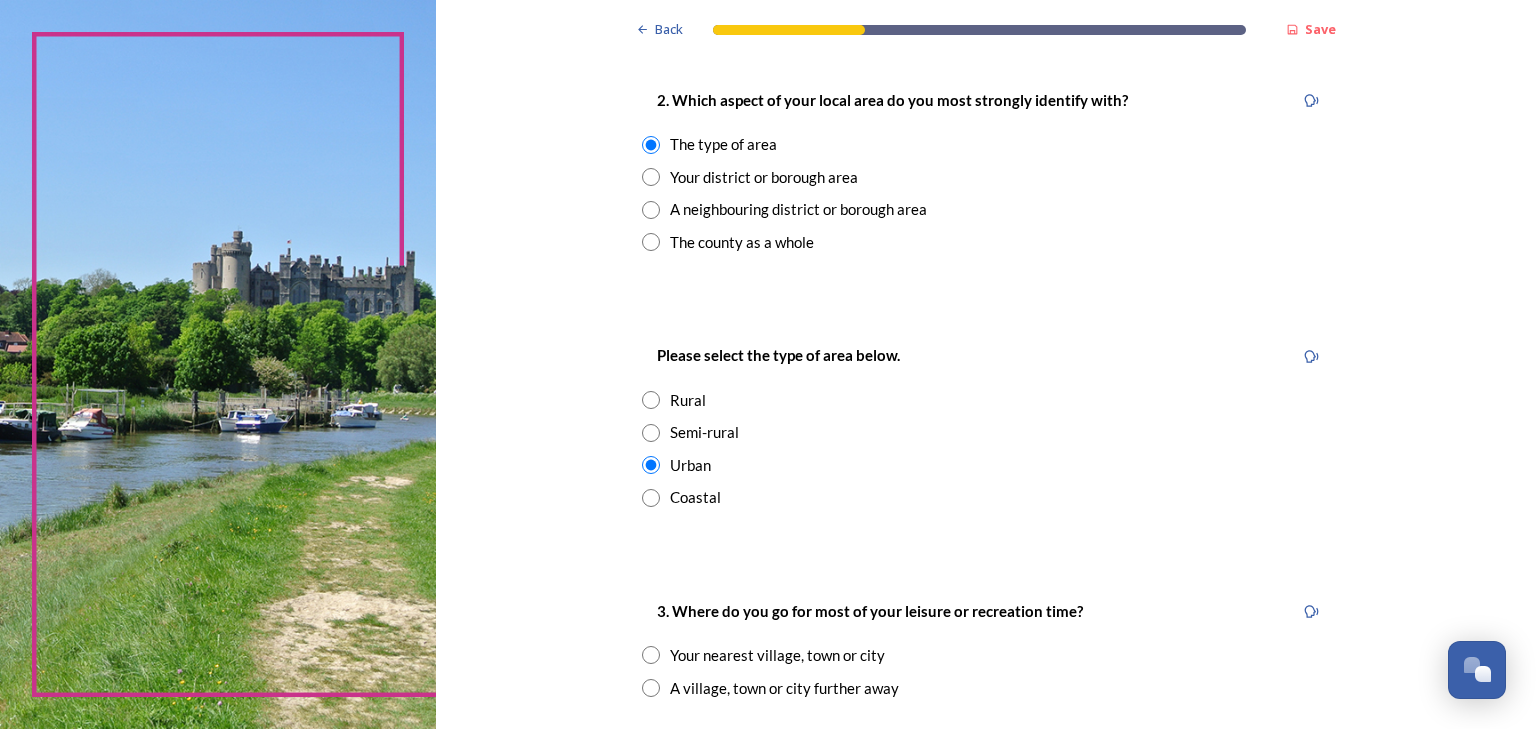 click at bounding box center (651, 498) 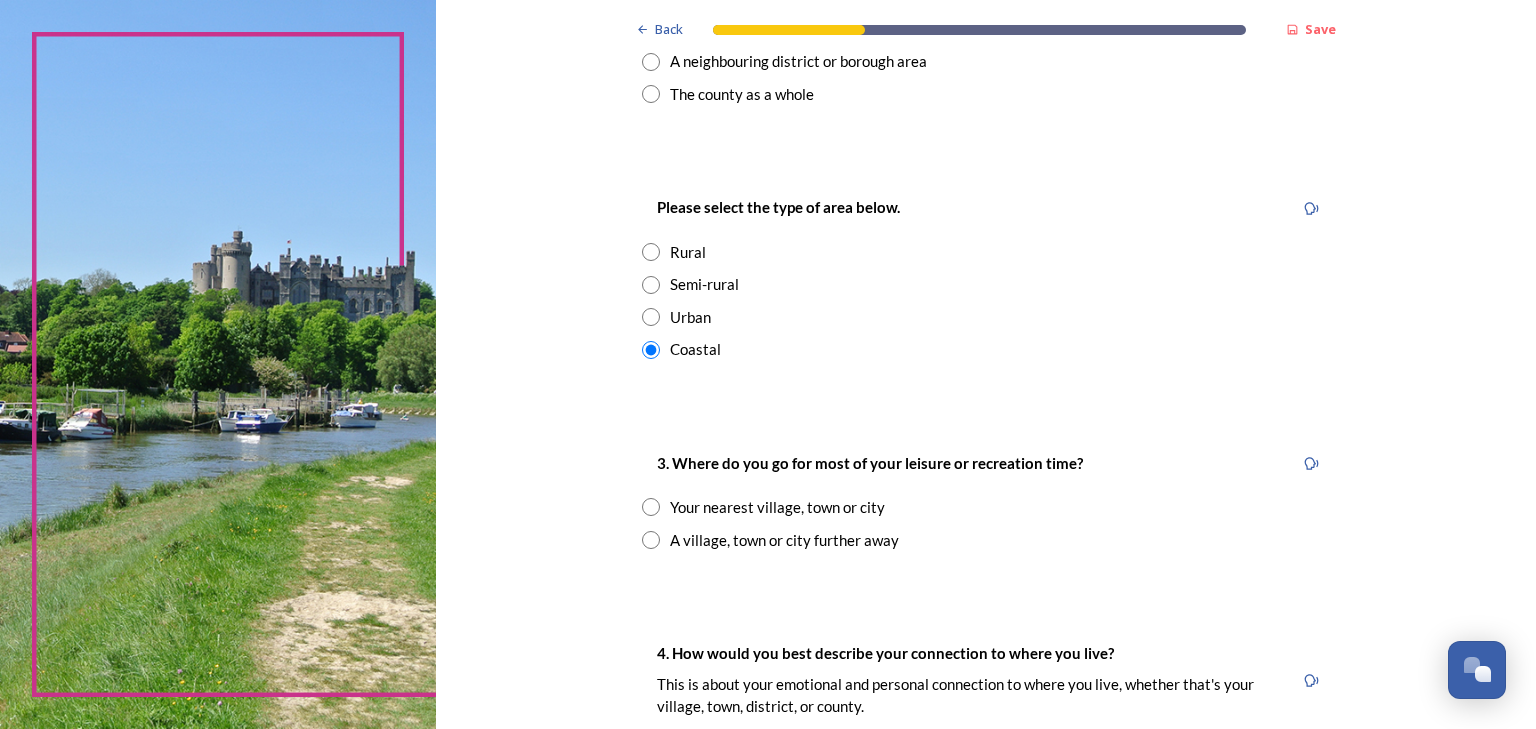 scroll, scrollTop: 960, scrollLeft: 0, axis: vertical 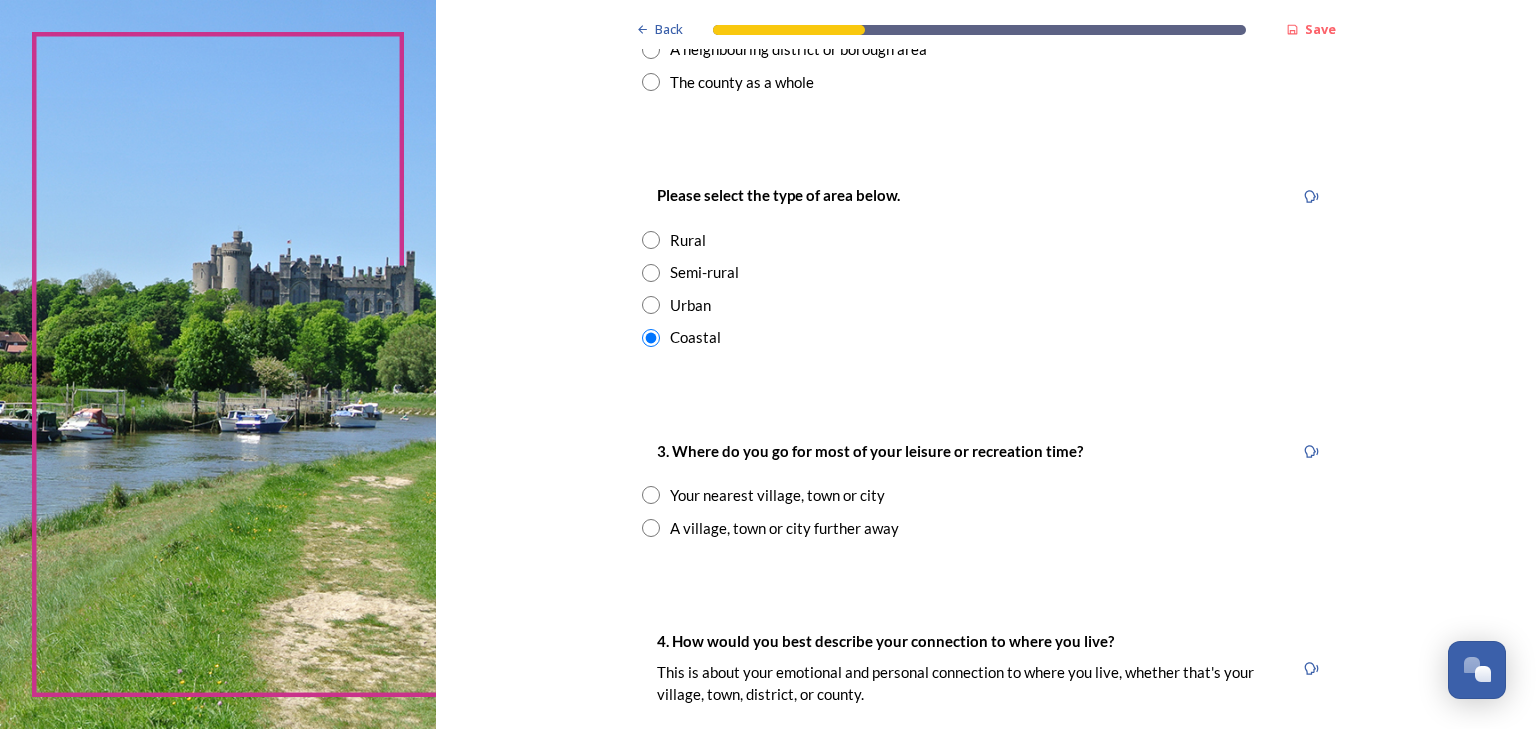 click at bounding box center [651, 528] 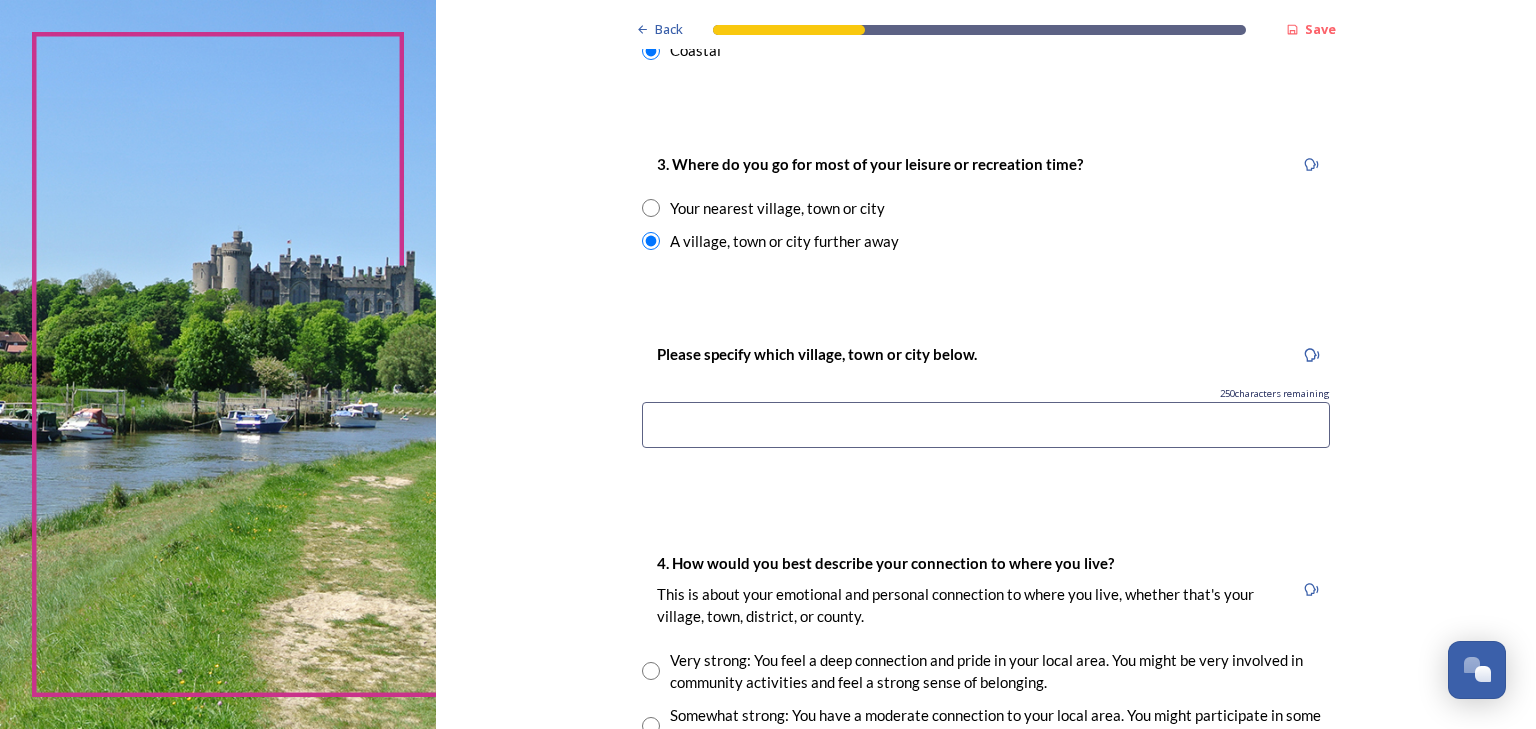 scroll, scrollTop: 1280, scrollLeft: 0, axis: vertical 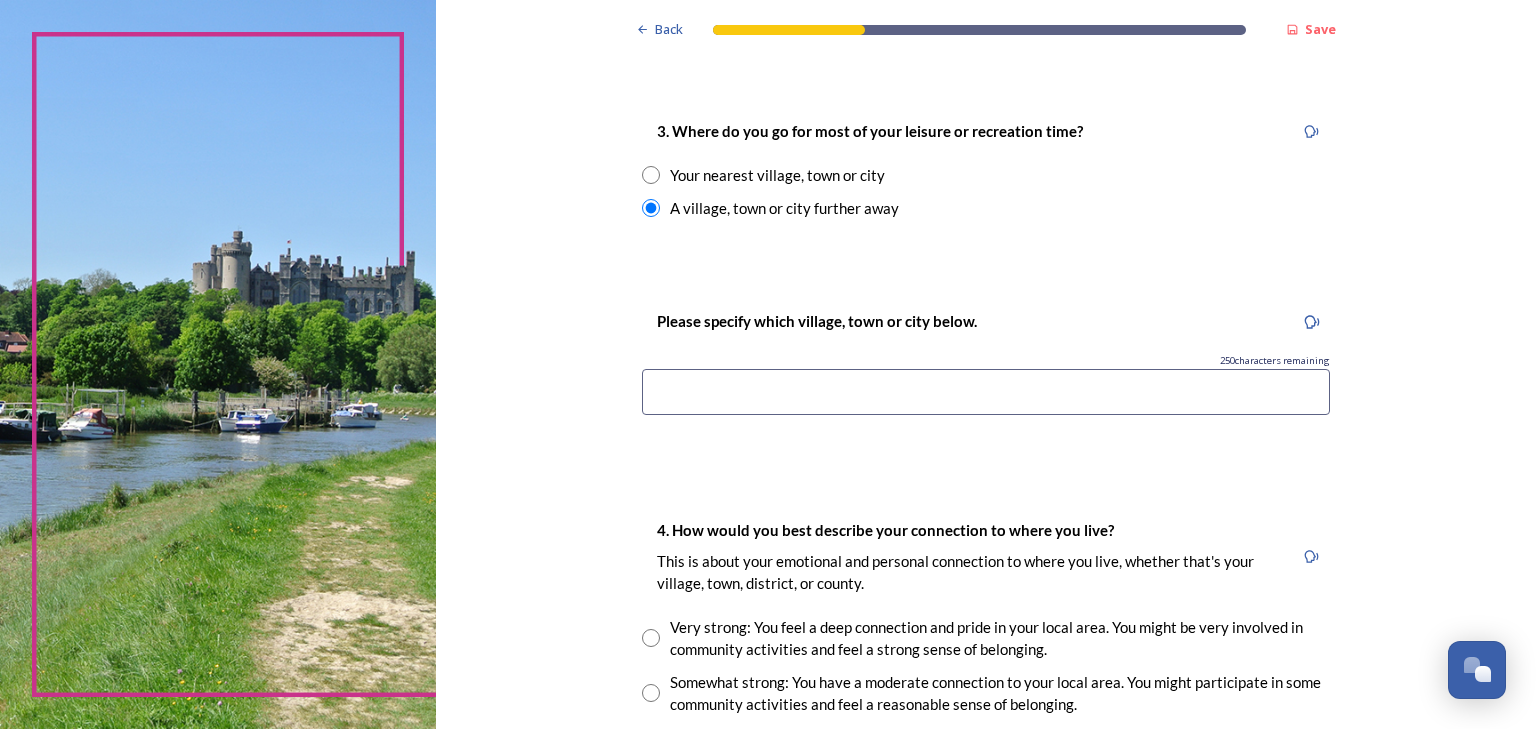 click at bounding box center (986, 392) 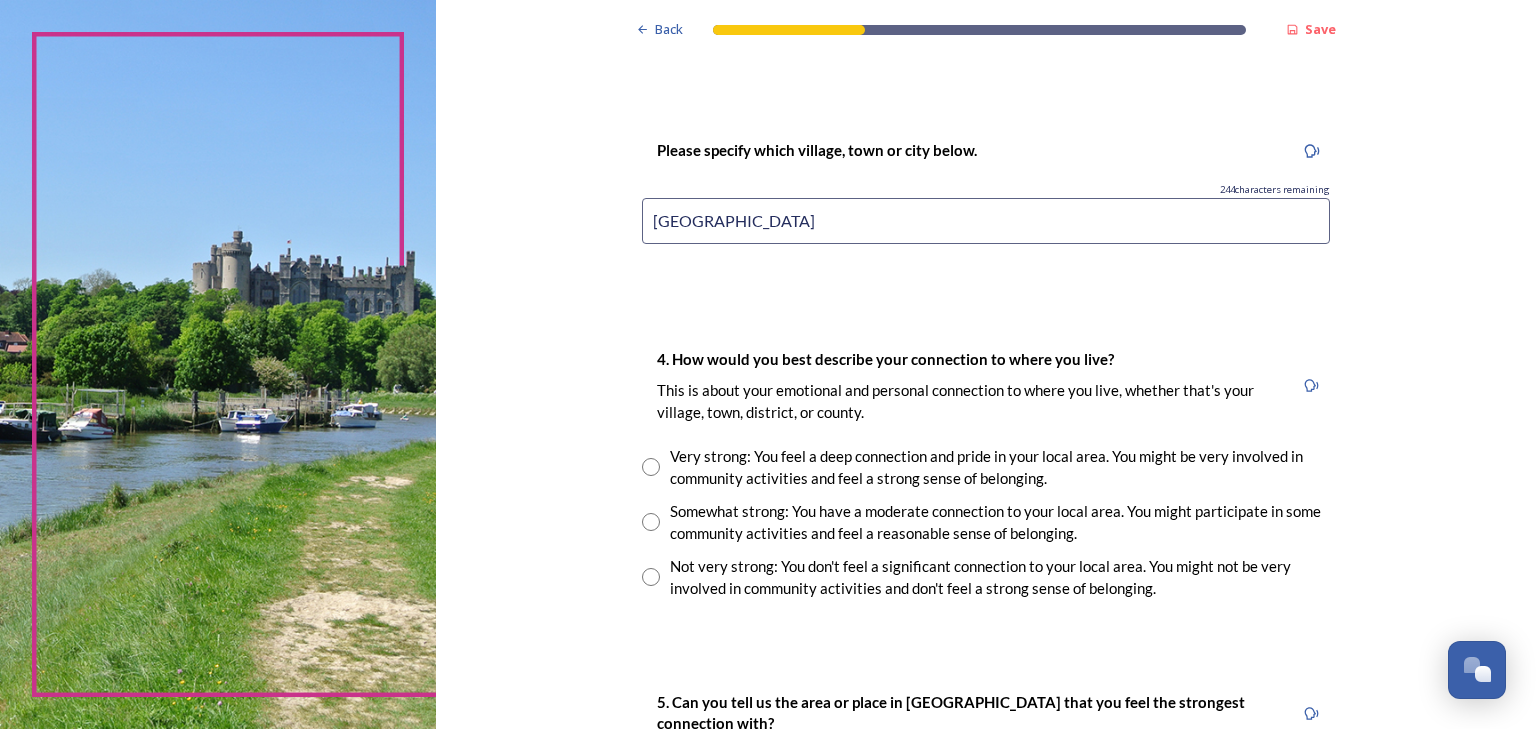 scroll, scrollTop: 1520, scrollLeft: 0, axis: vertical 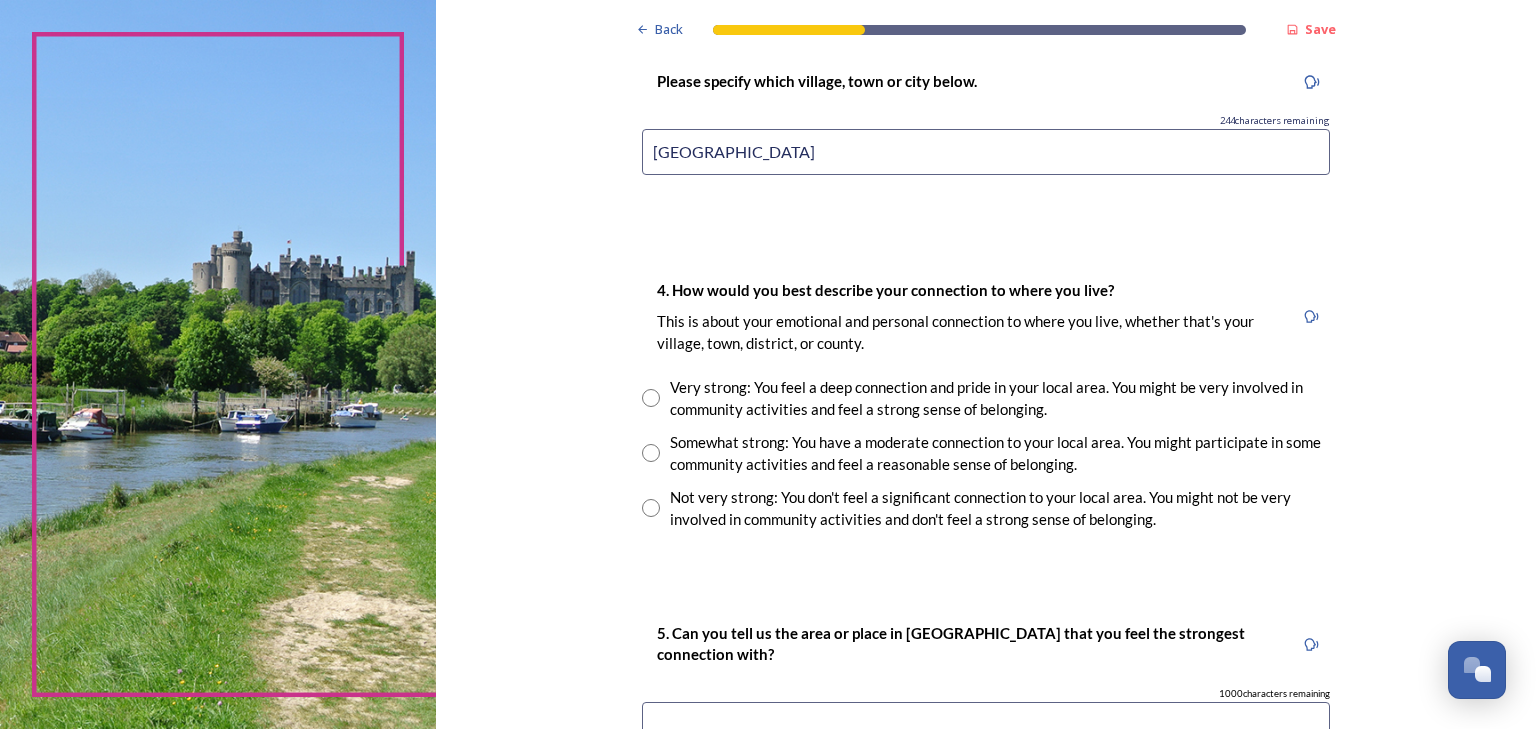 type on "[GEOGRAPHIC_DATA]" 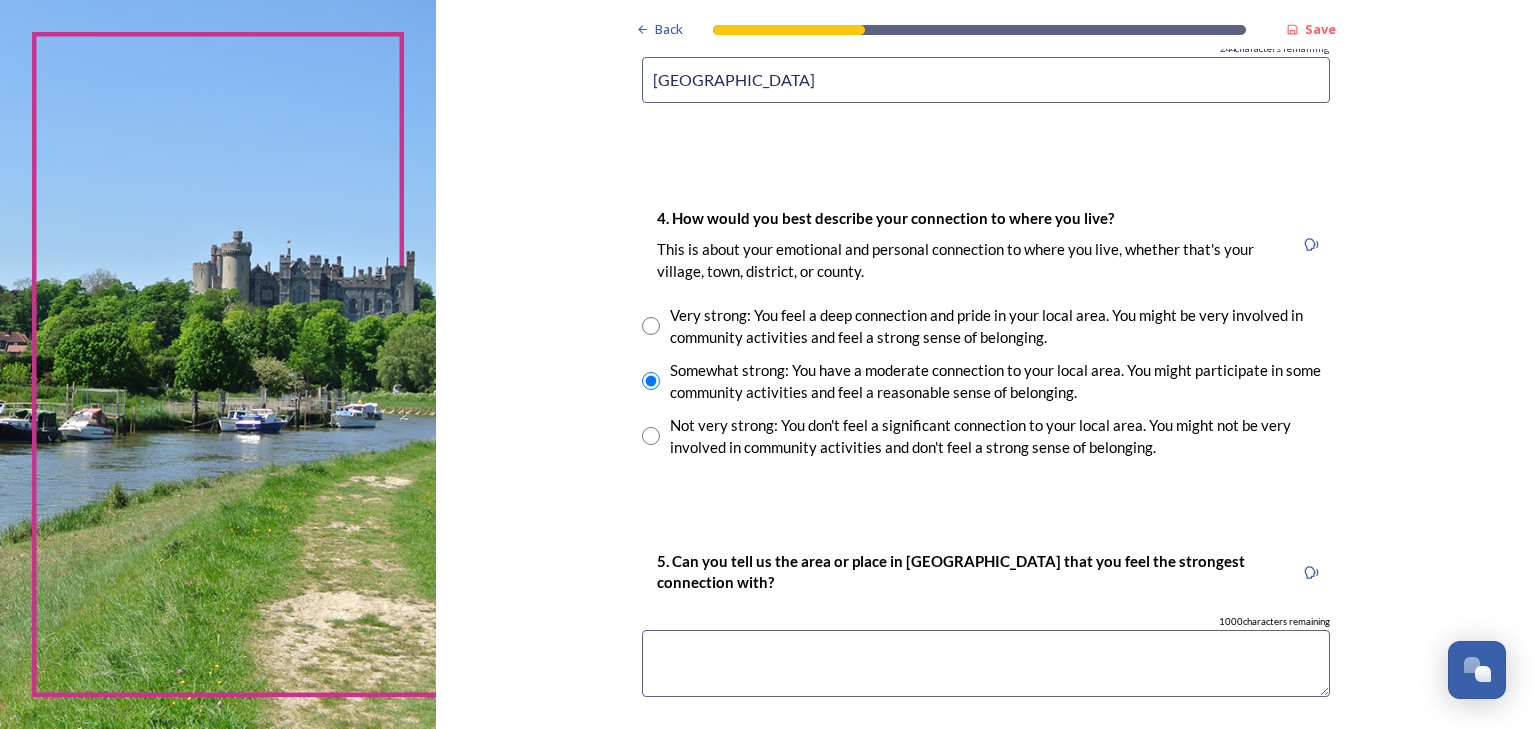 scroll, scrollTop: 1600, scrollLeft: 0, axis: vertical 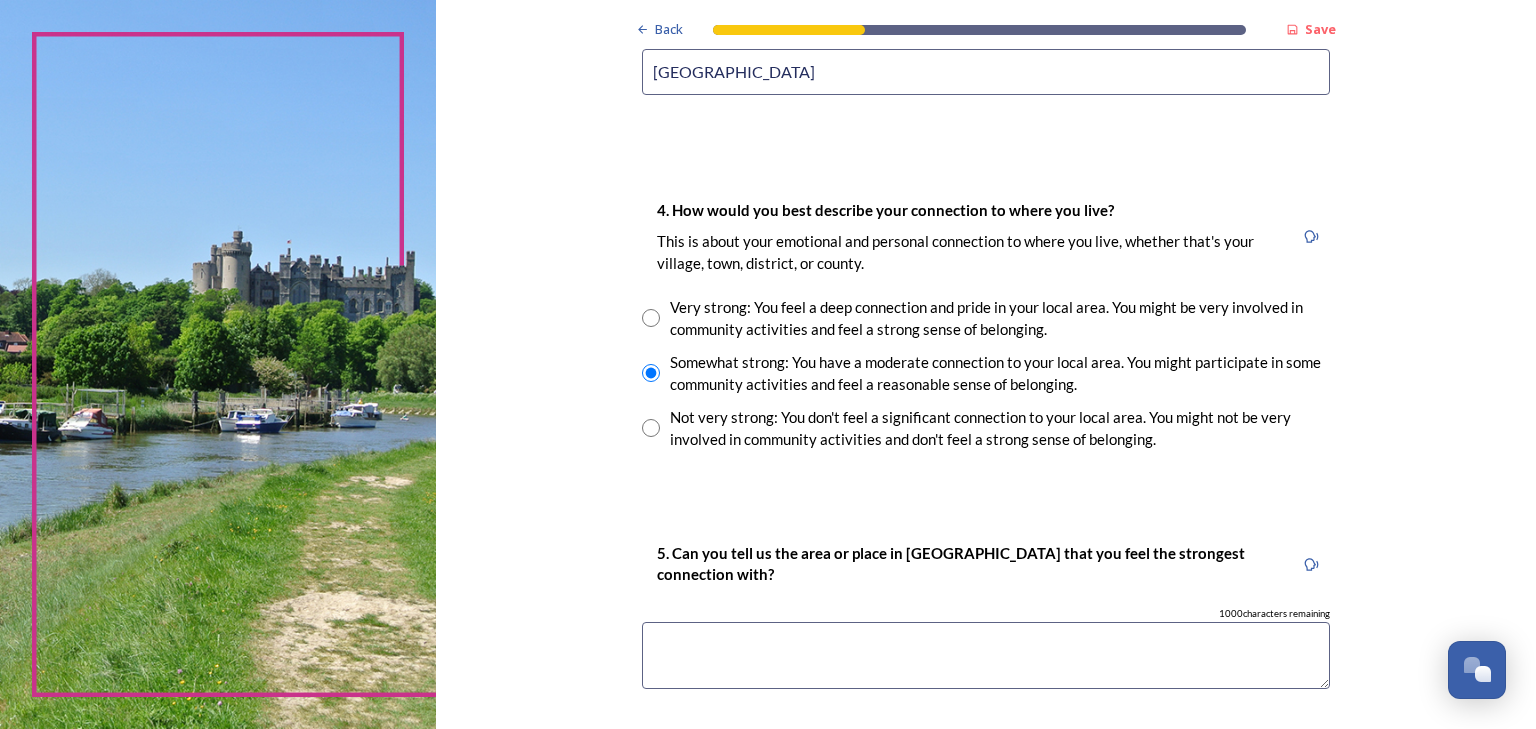 click at bounding box center [986, 655] 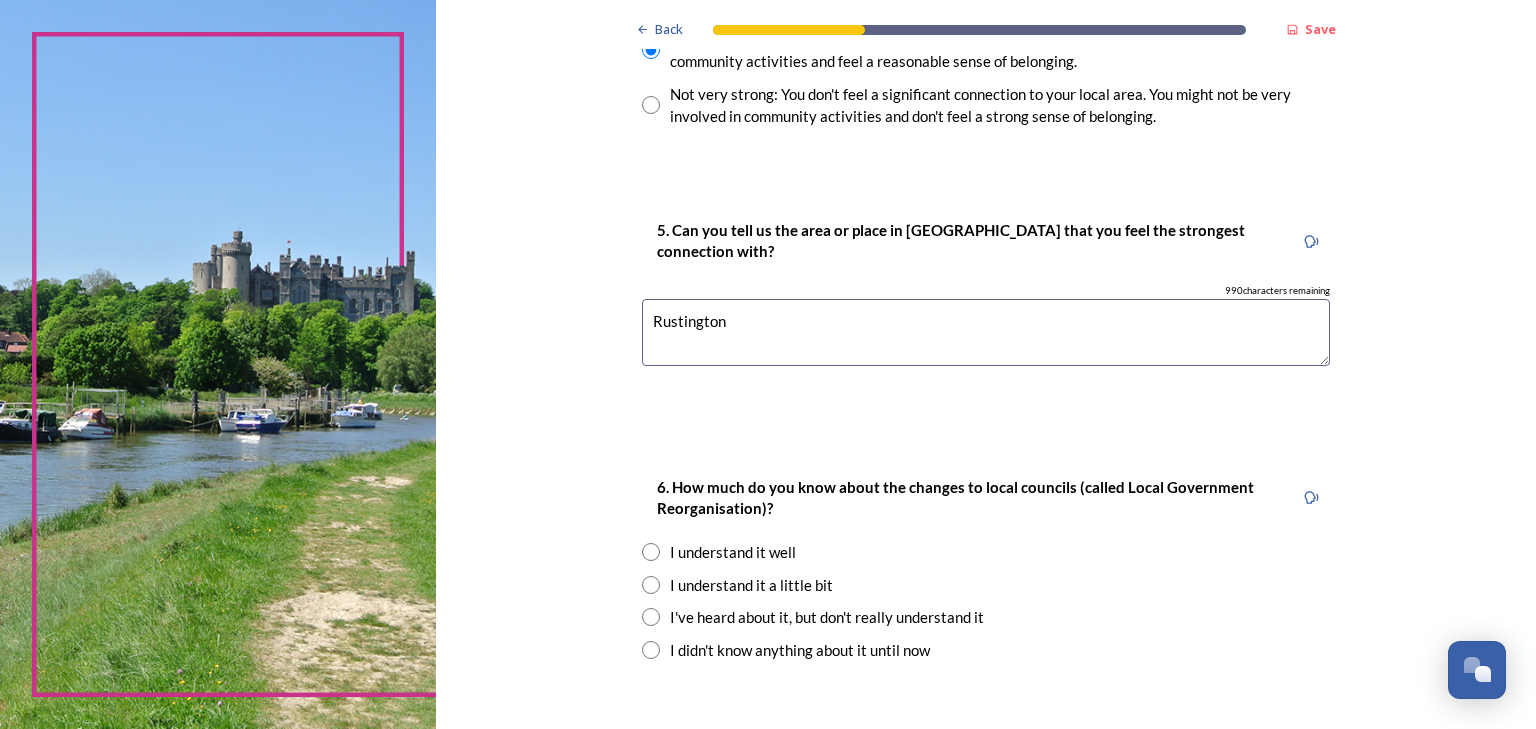 scroll, scrollTop: 2000, scrollLeft: 0, axis: vertical 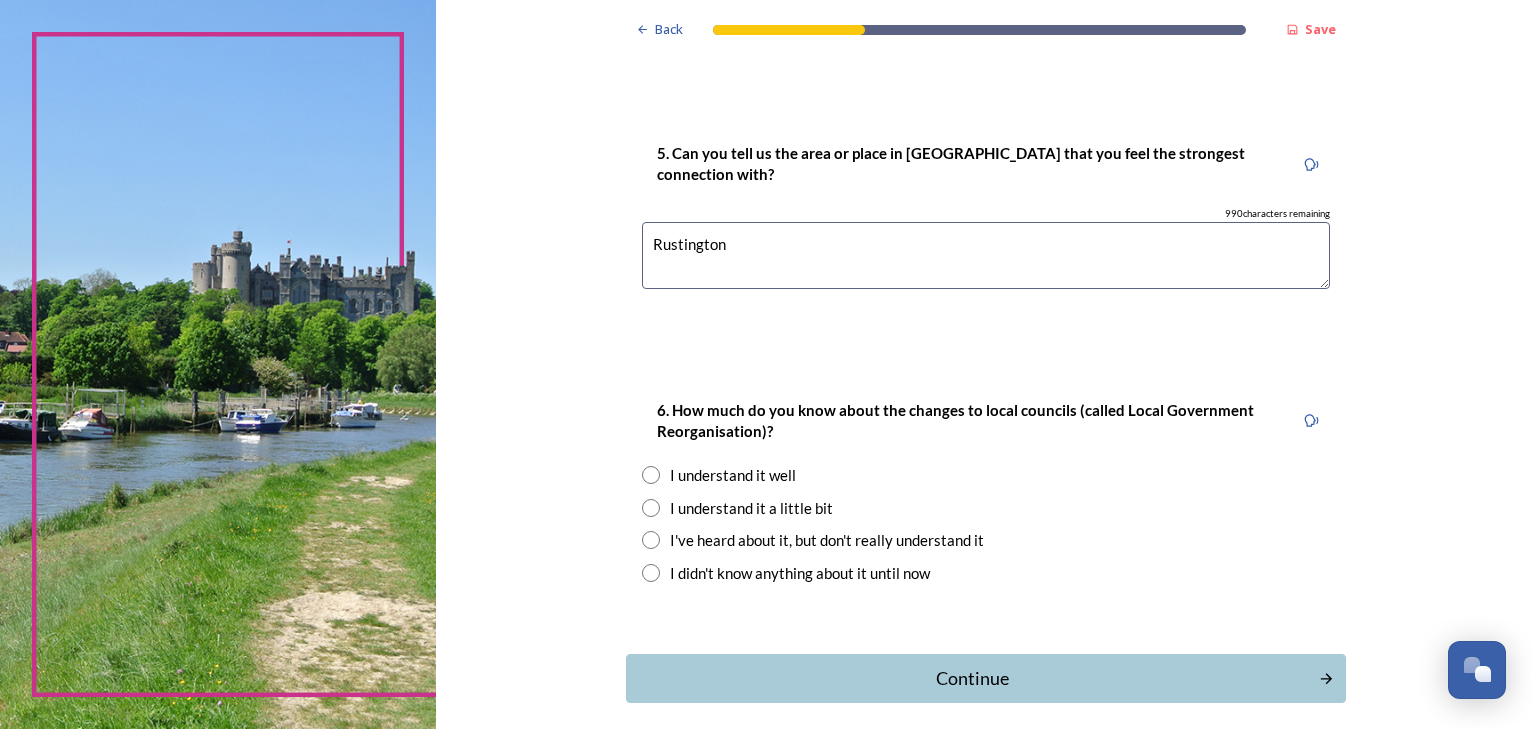 type on "Rustington" 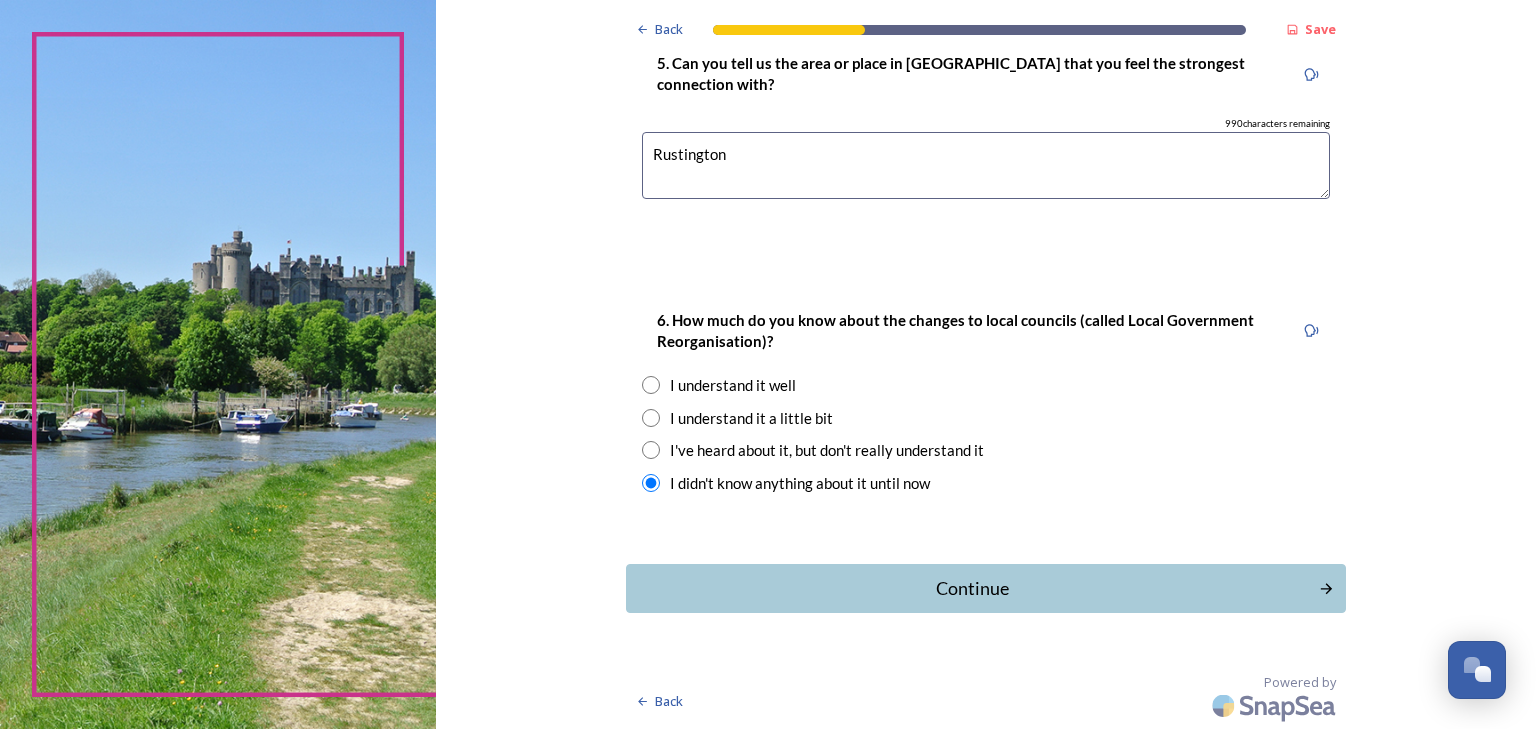 scroll, scrollTop: 2125, scrollLeft: 0, axis: vertical 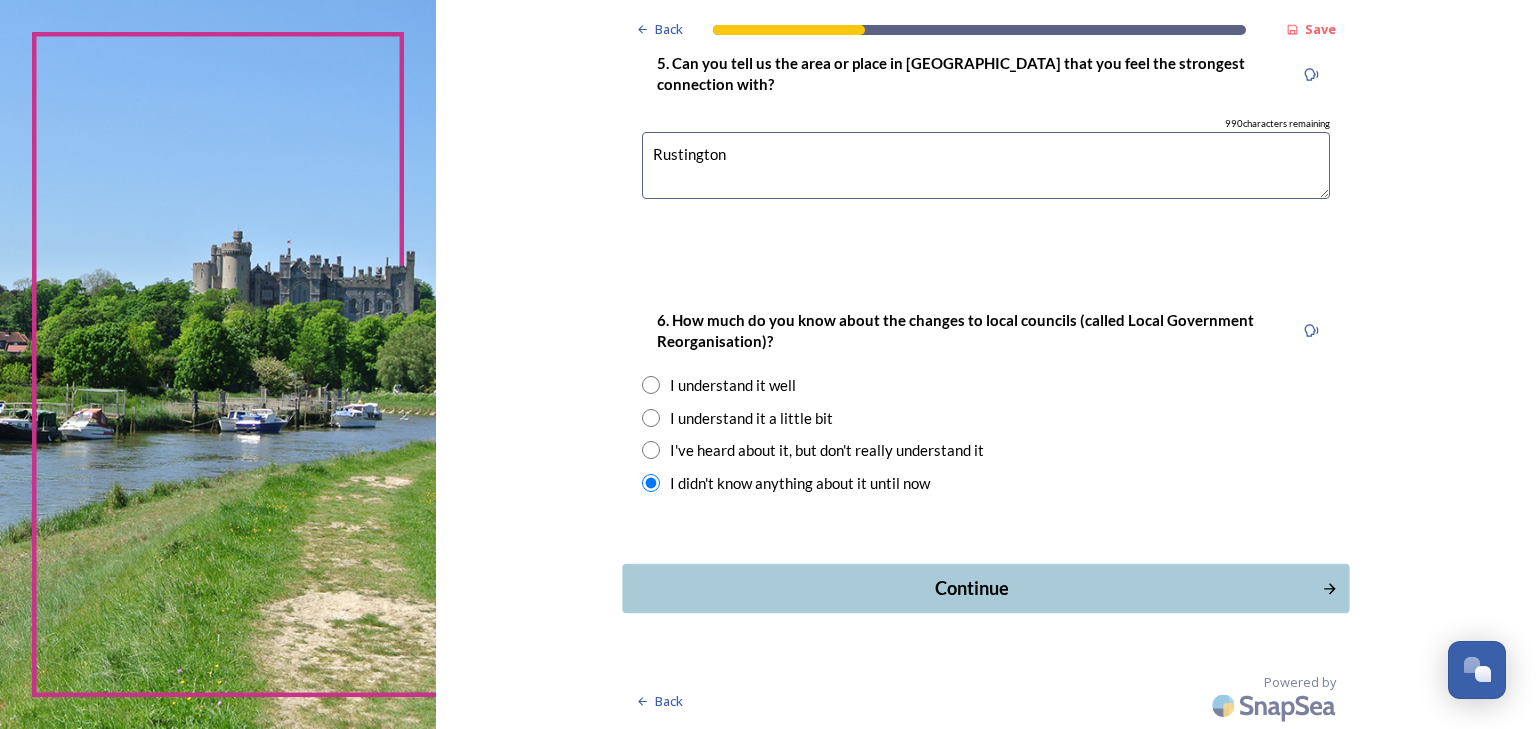 click on "Continue" at bounding box center [971, 588] 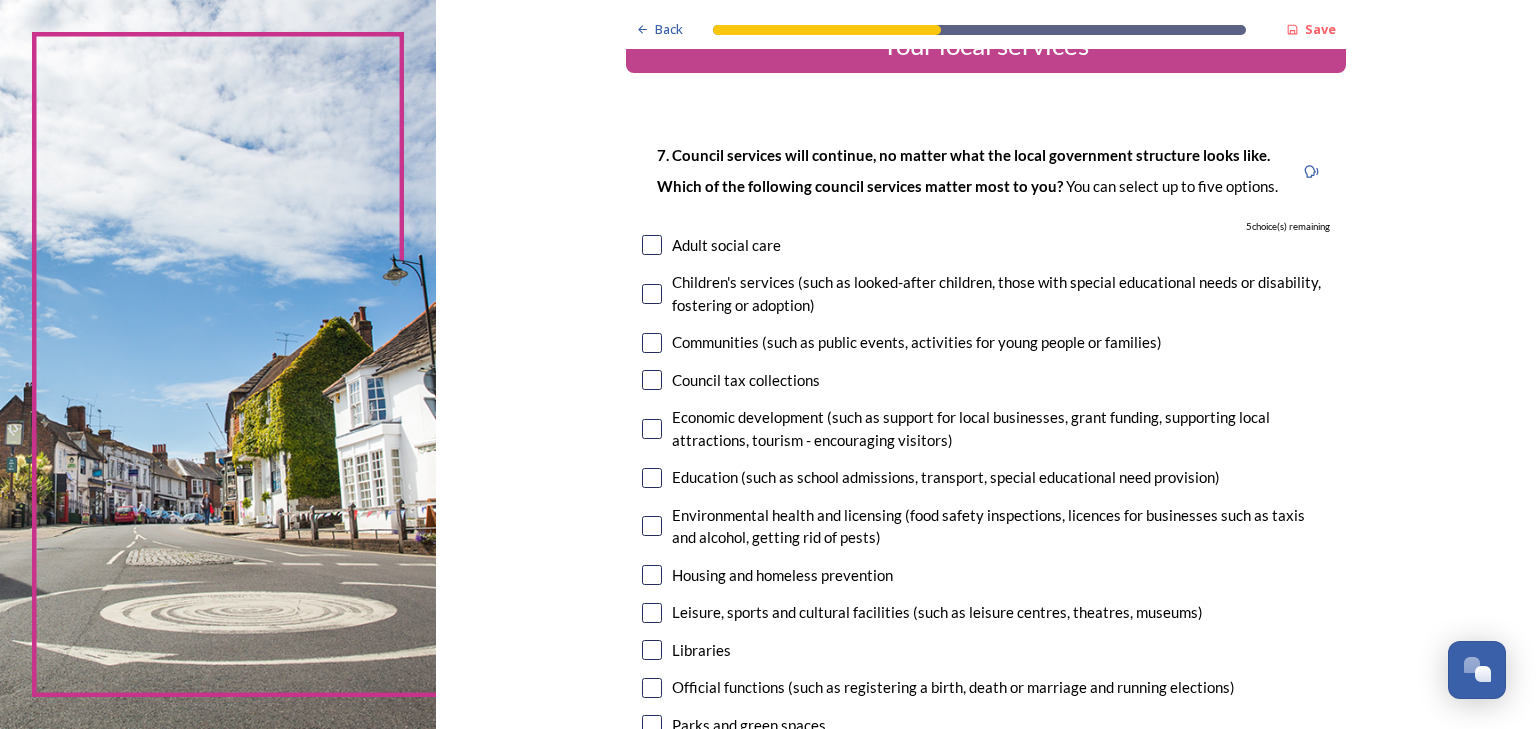 scroll, scrollTop: 80, scrollLeft: 0, axis: vertical 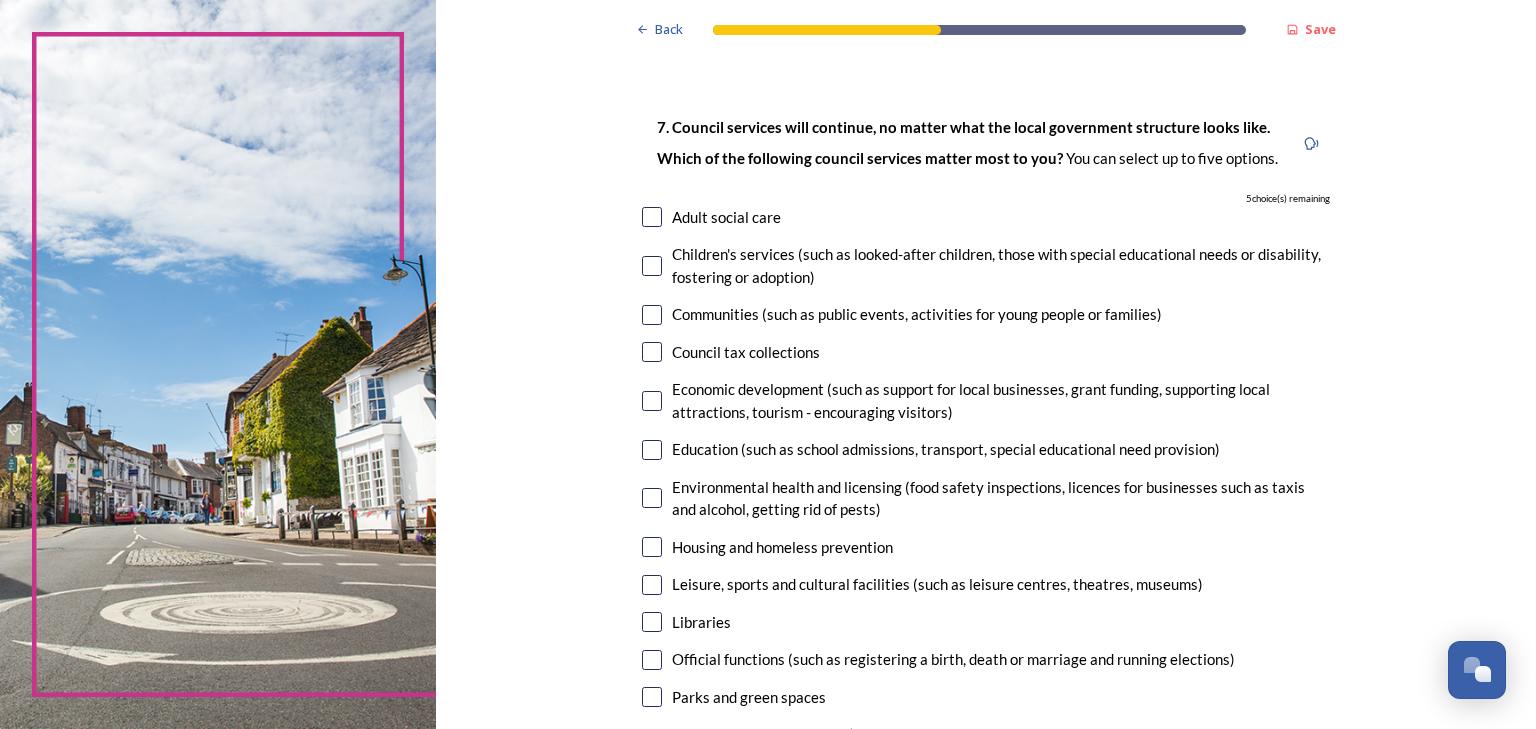 click at bounding box center (652, 450) 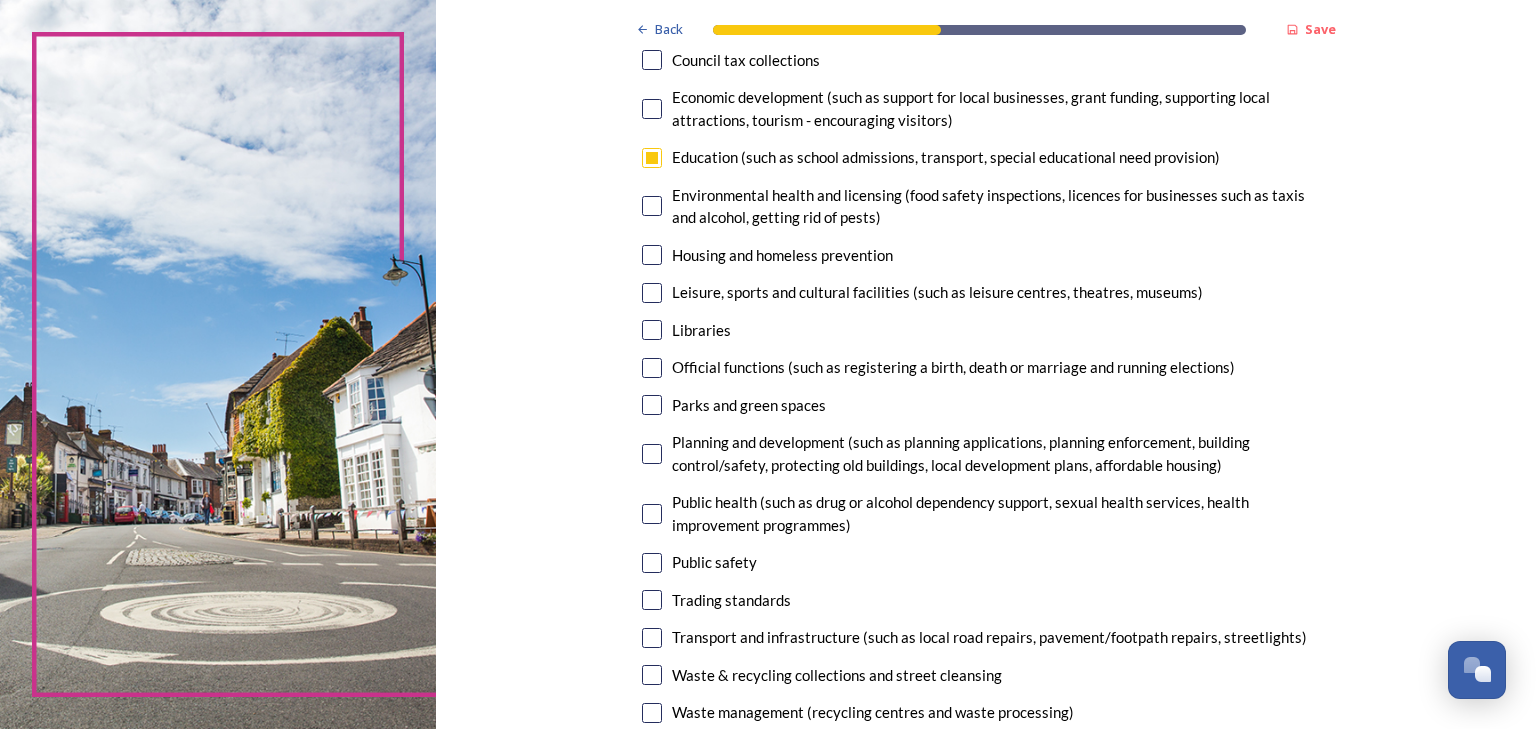 scroll, scrollTop: 400, scrollLeft: 0, axis: vertical 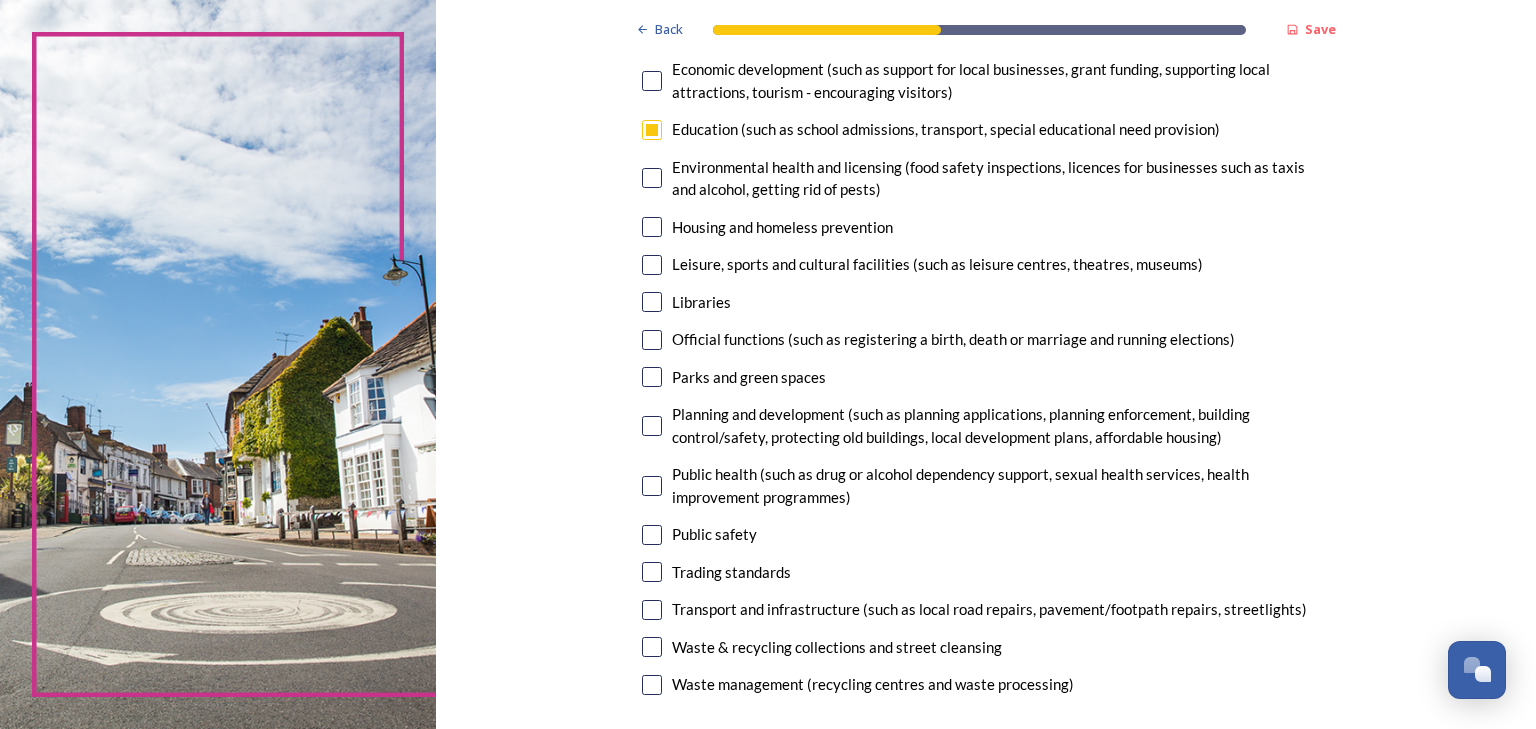 click at bounding box center (652, 302) 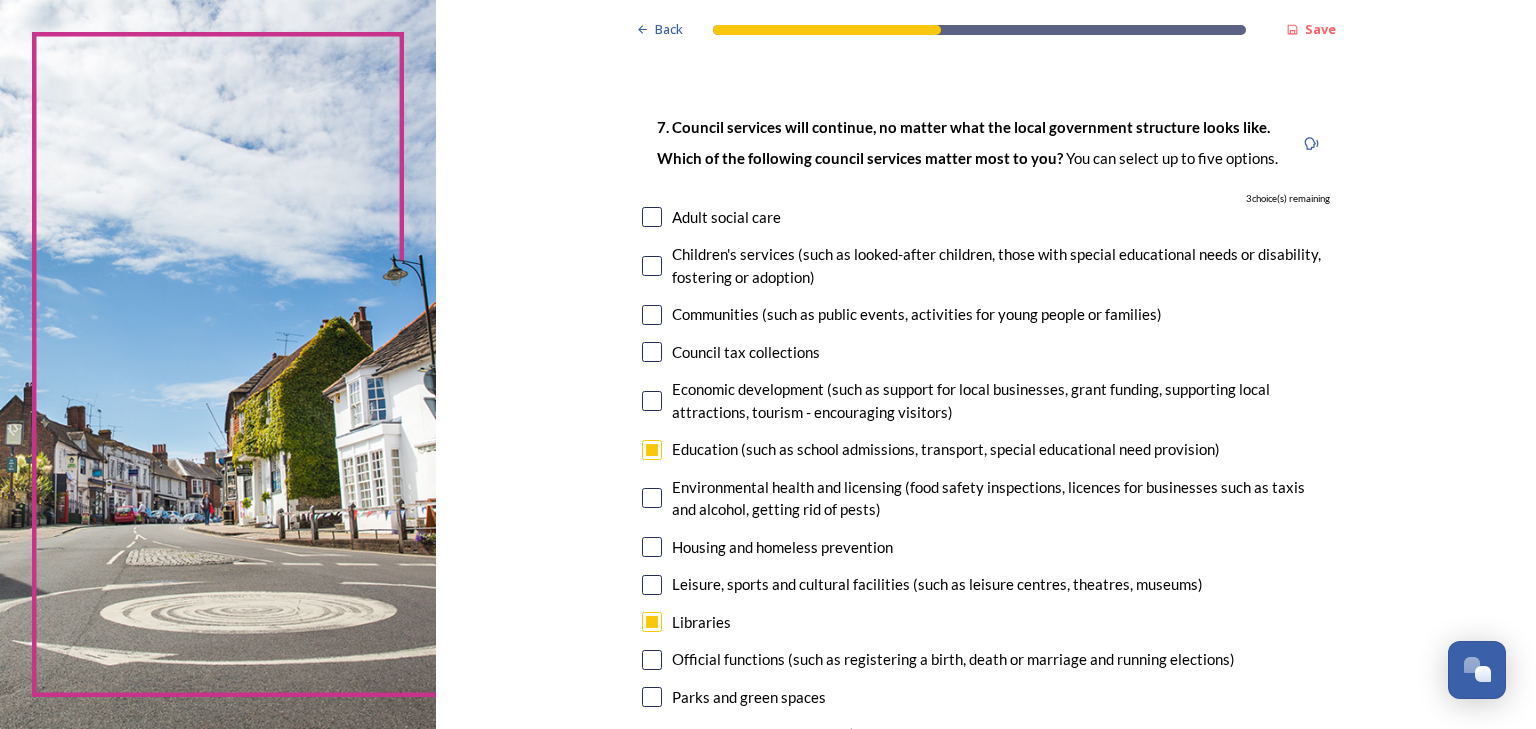 scroll, scrollTop: 0, scrollLeft: 0, axis: both 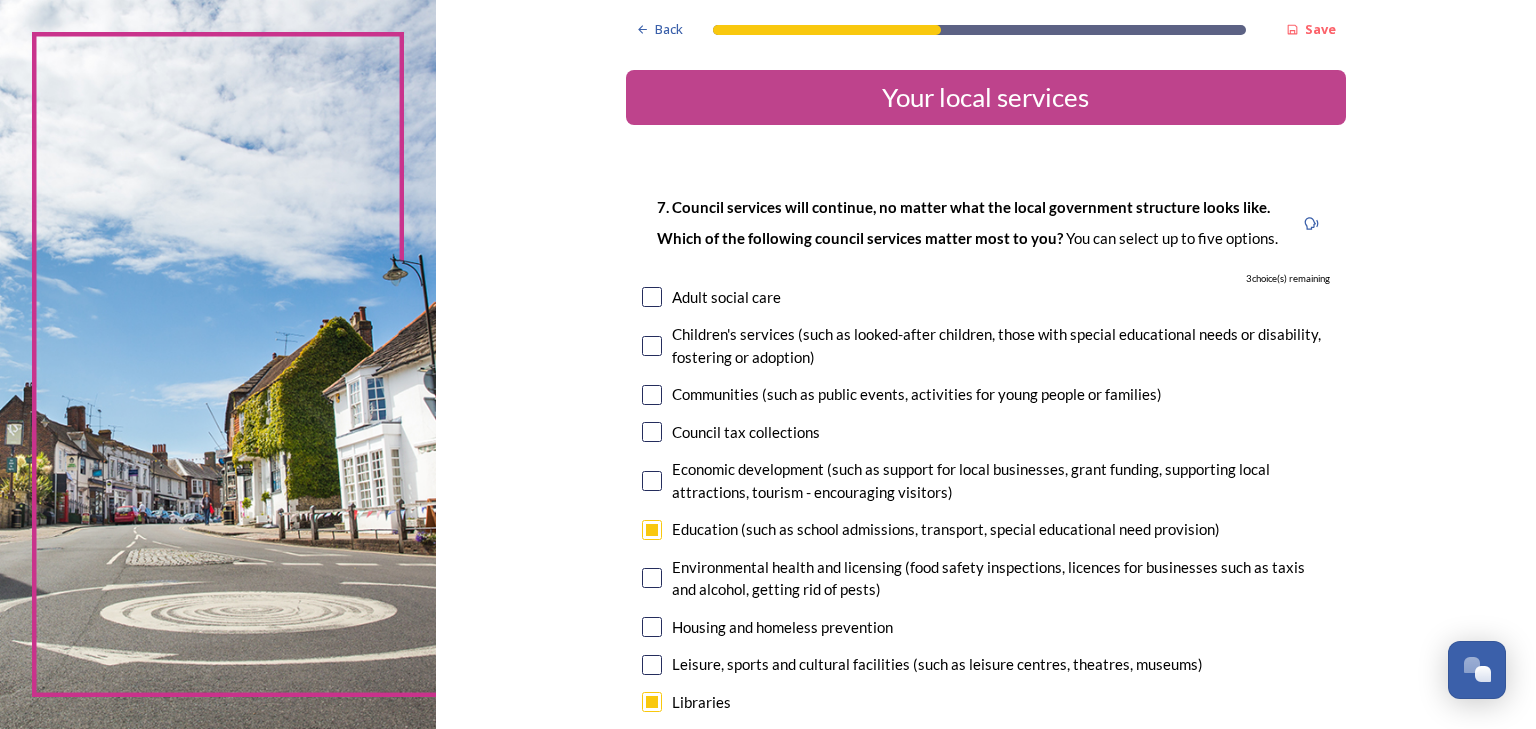 click on "Environmental health and licensing (food safety inspections, licences for businesses such as taxis and alcohol, getting rid of pests)" at bounding box center [986, 578] 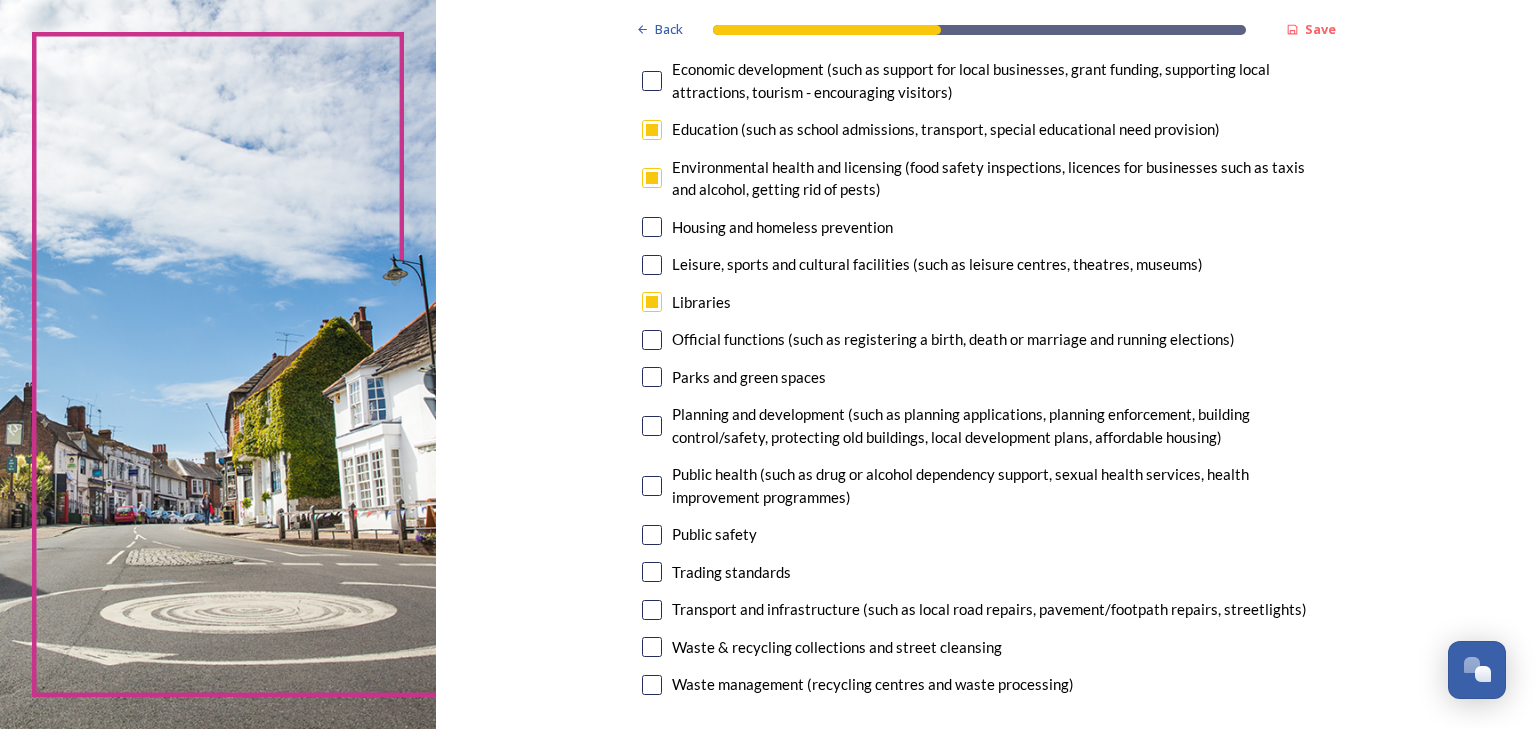 scroll, scrollTop: 480, scrollLeft: 0, axis: vertical 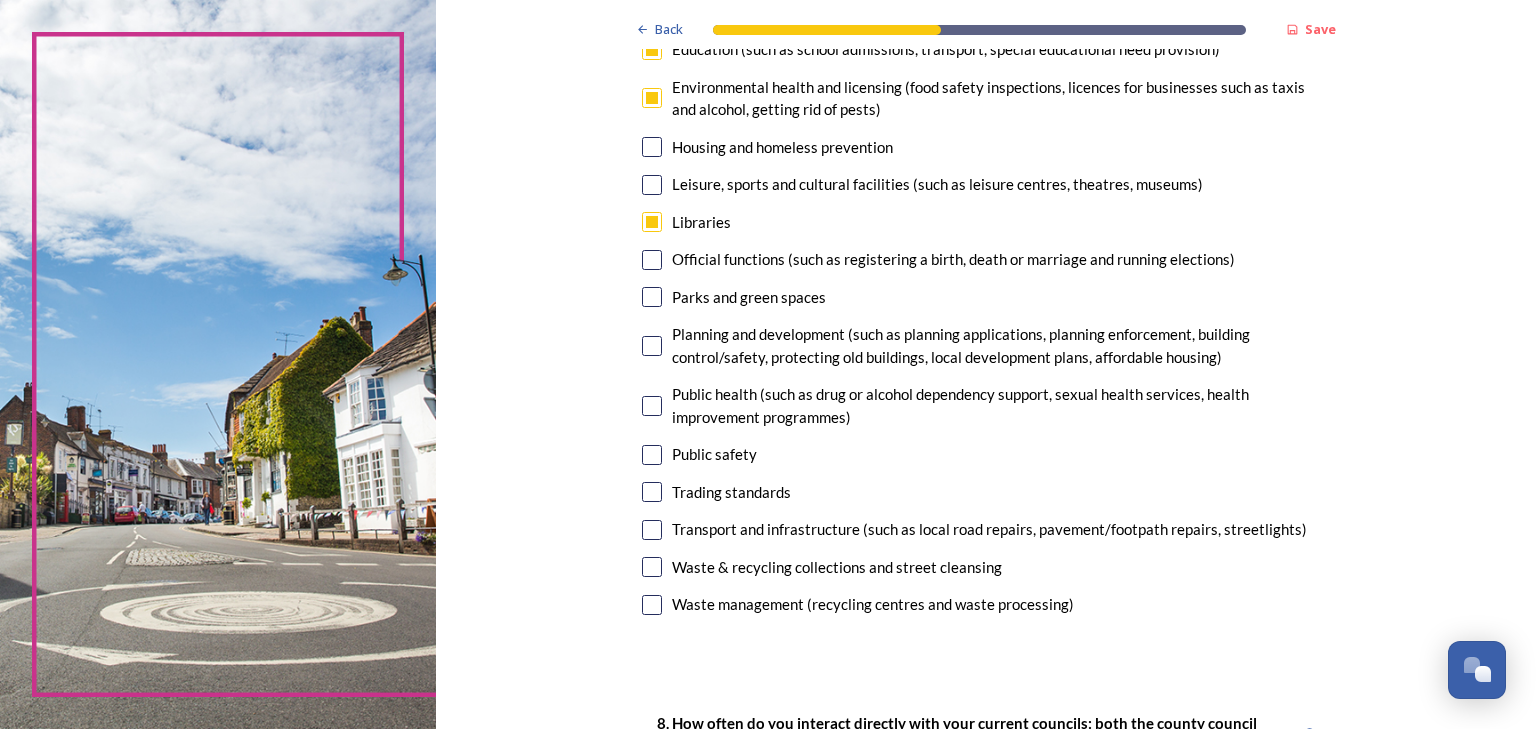 click at bounding box center (652, 455) 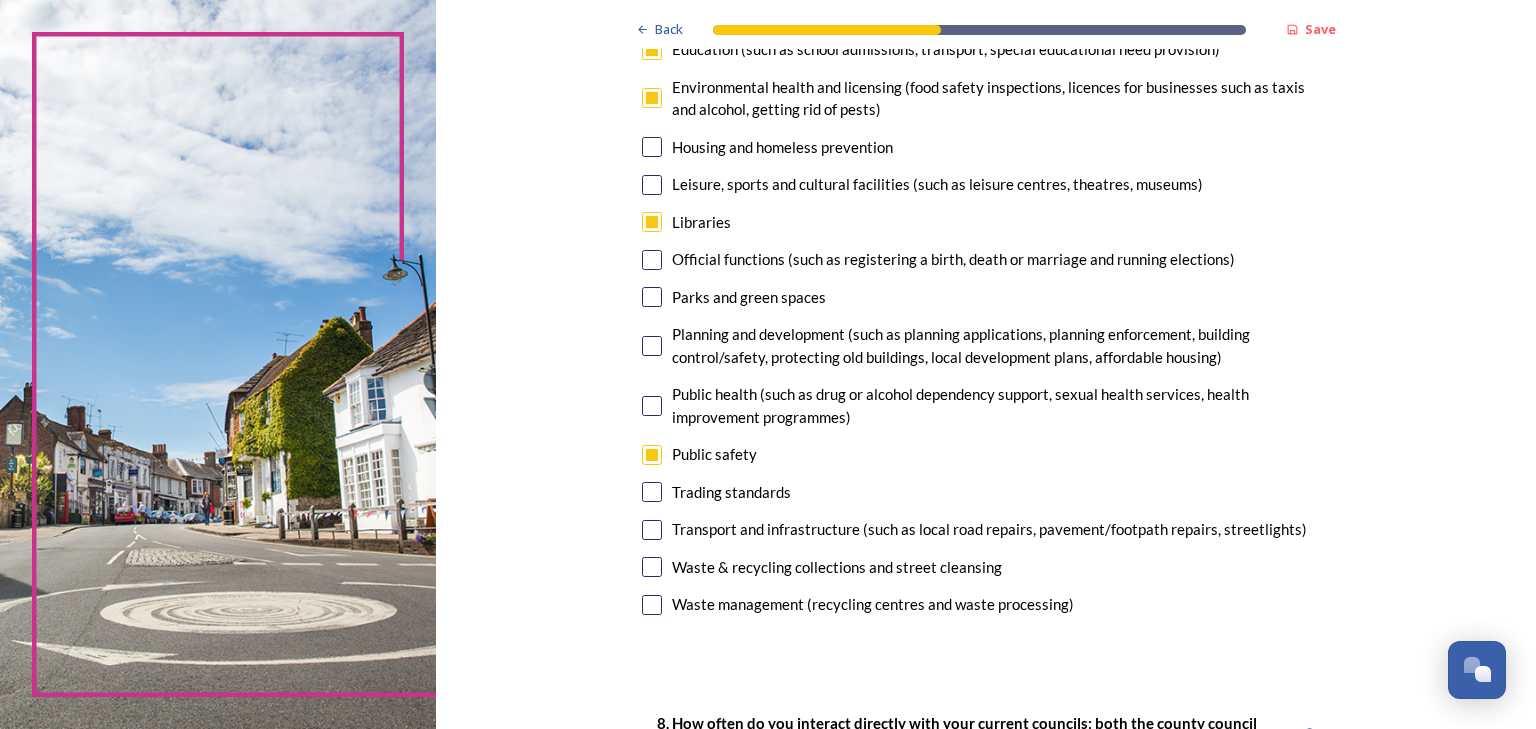 click at bounding box center [652, 530] 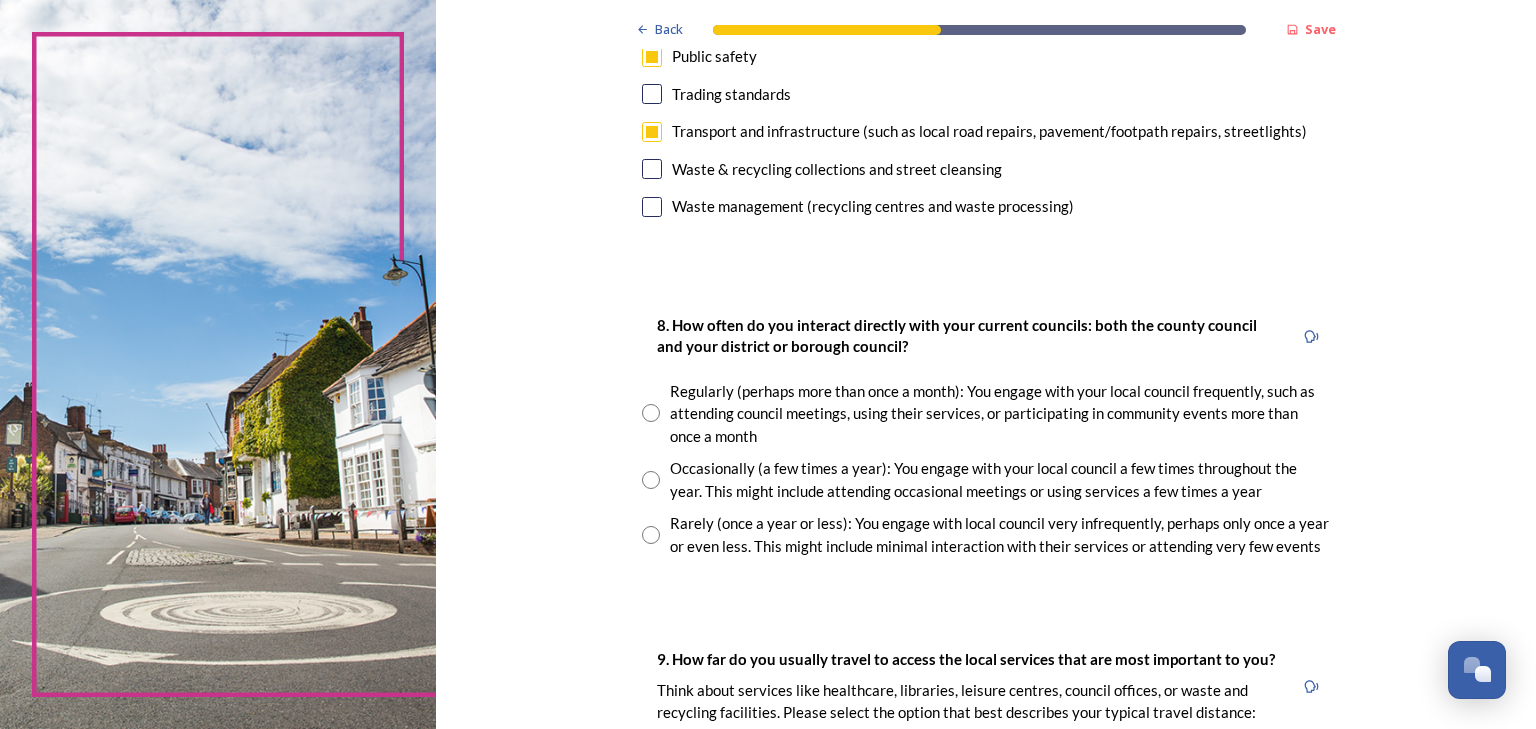 scroll, scrollTop: 880, scrollLeft: 0, axis: vertical 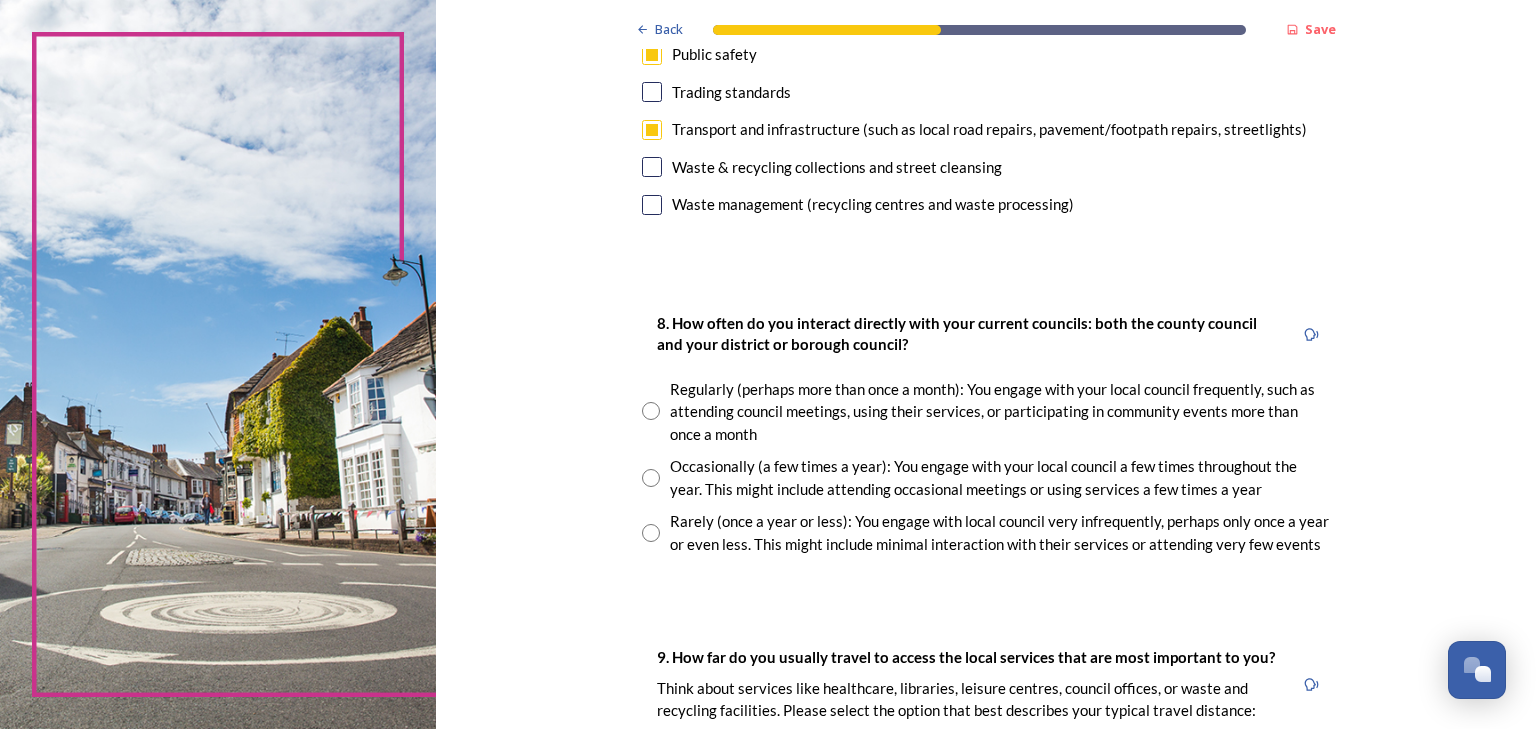 click at bounding box center (651, 533) 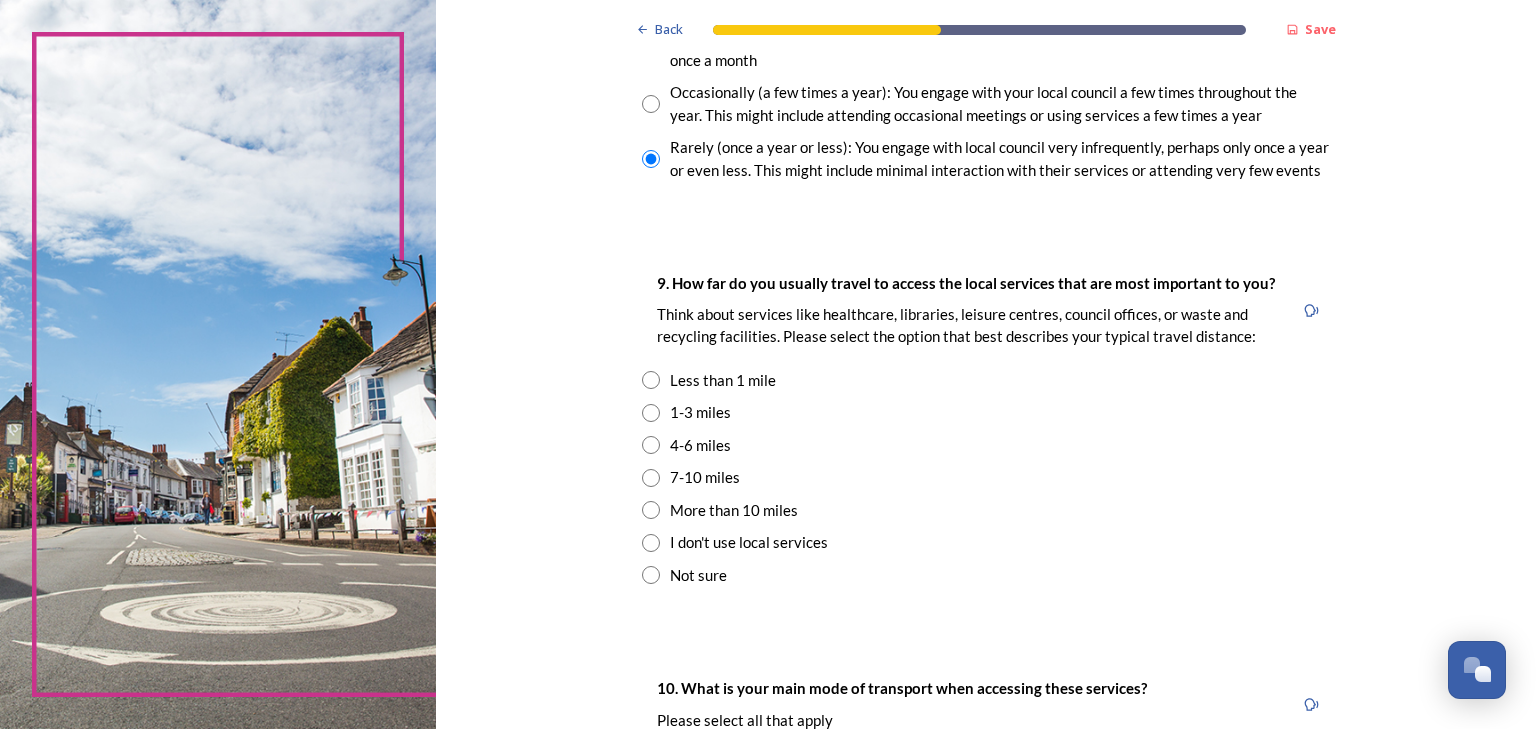 scroll, scrollTop: 1280, scrollLeft: 0, axis: vertical 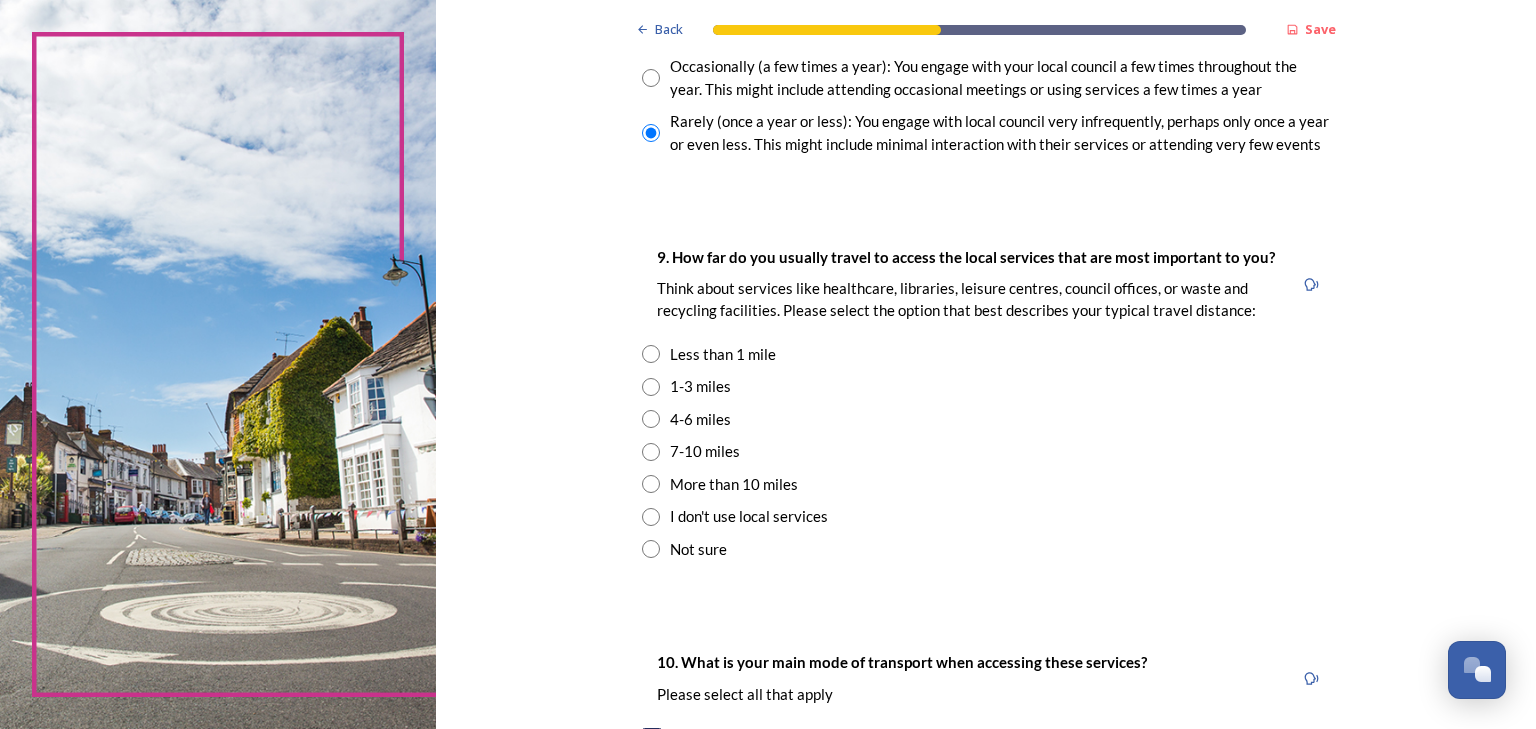 click at bounding box center [651, 387] 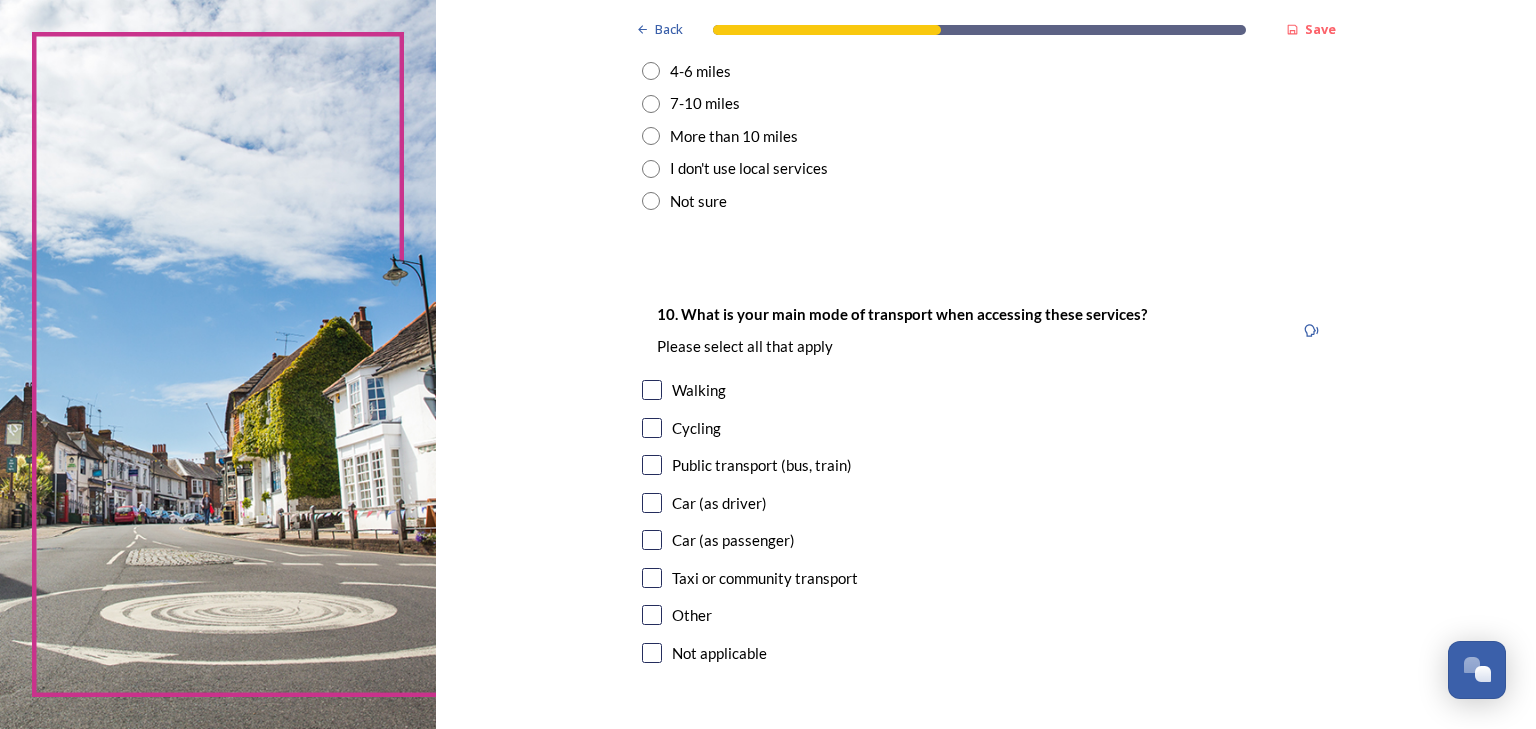 scroll, scrollTop: 1680, scrollLeft: 0, axis: vertical 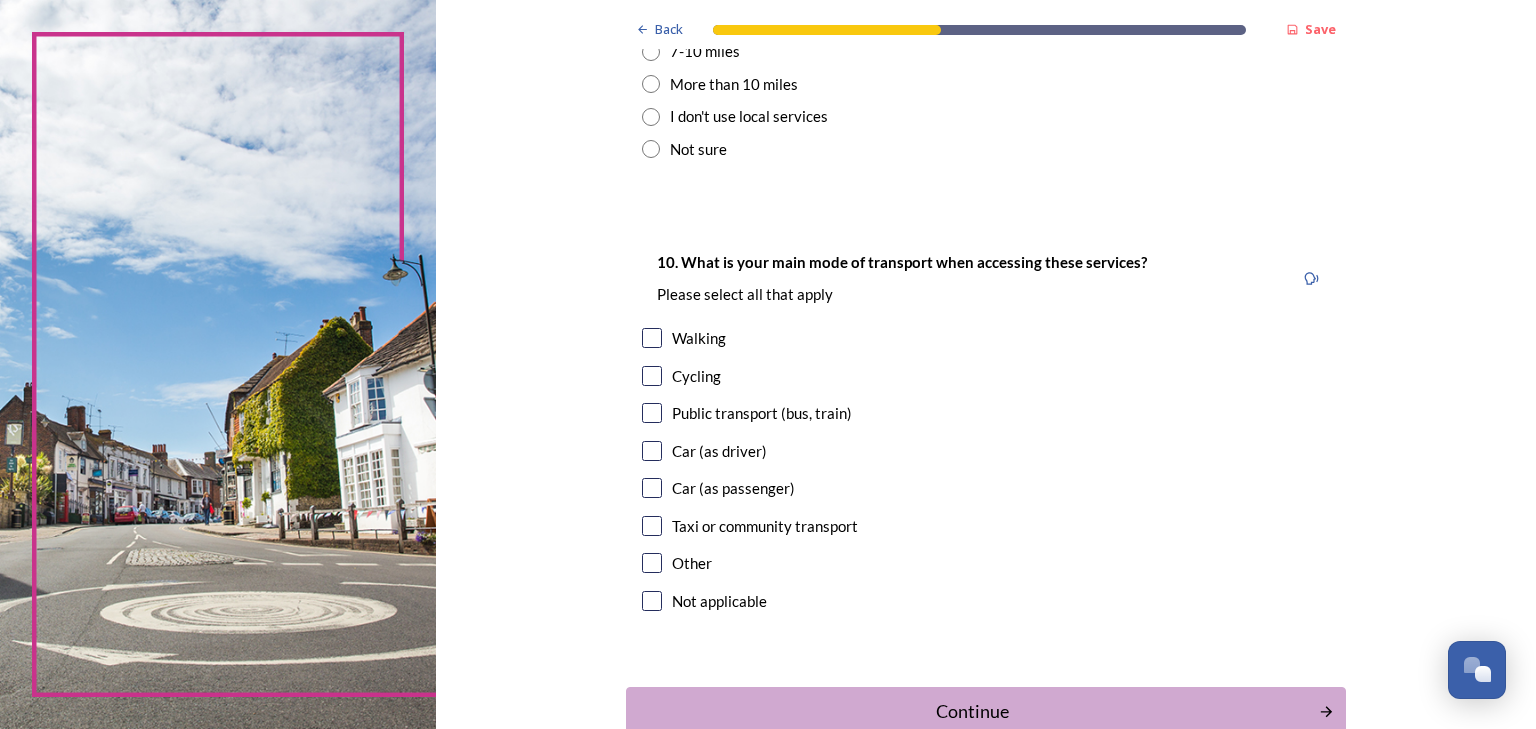 click at bounding box center [652, 451] 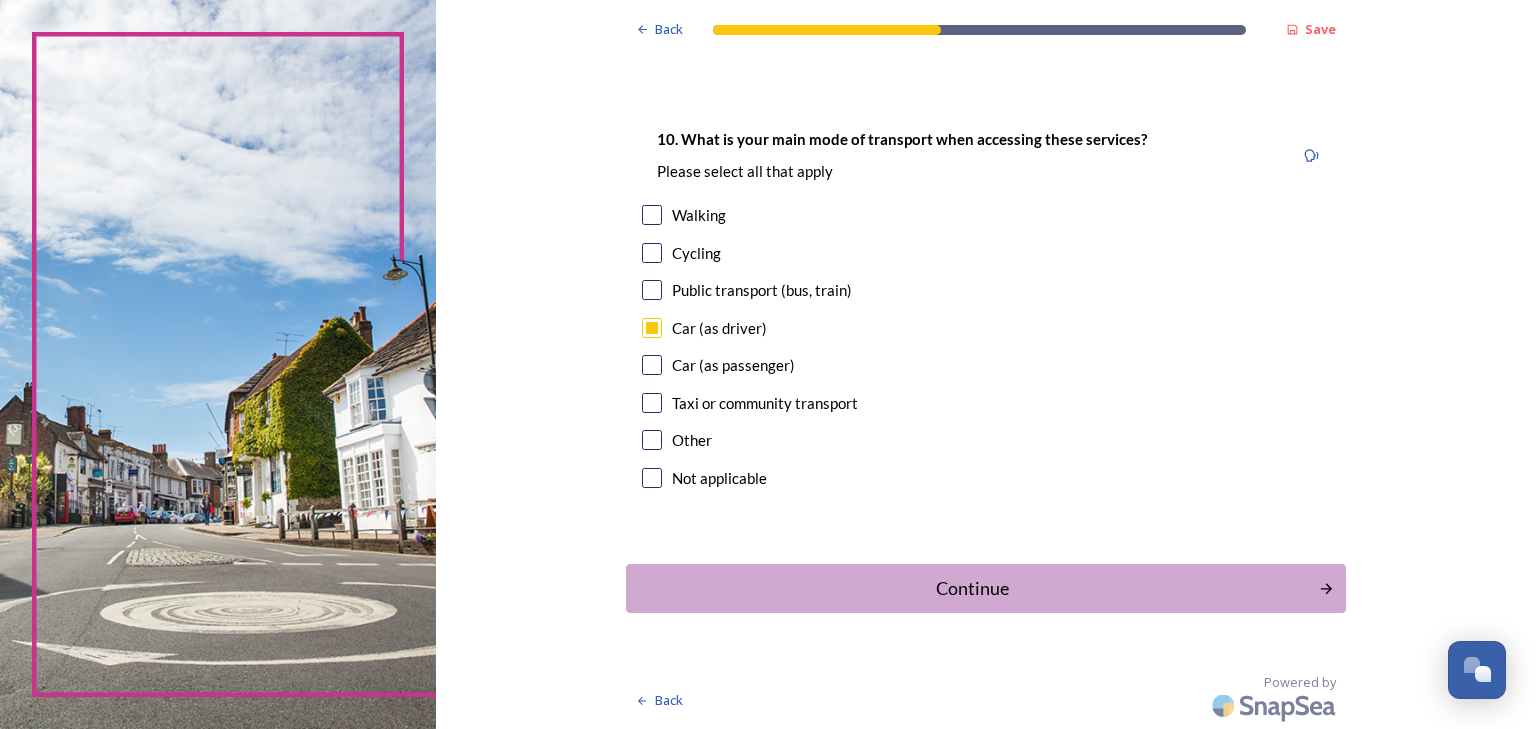 scroll, scrollTop: 1863, scrollLeft: 0, axis: vertical 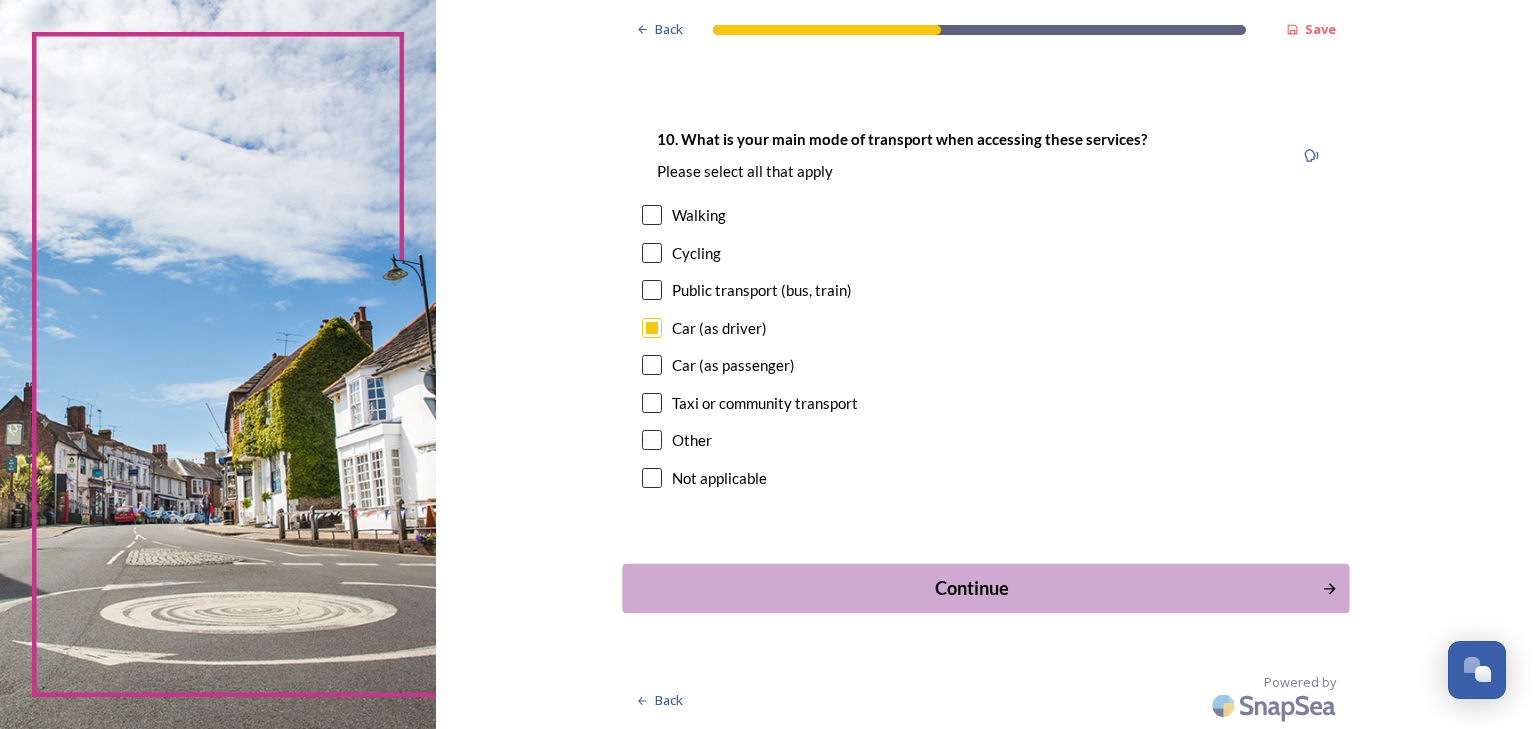 click on "Continue" at bounding box center [985, 588] 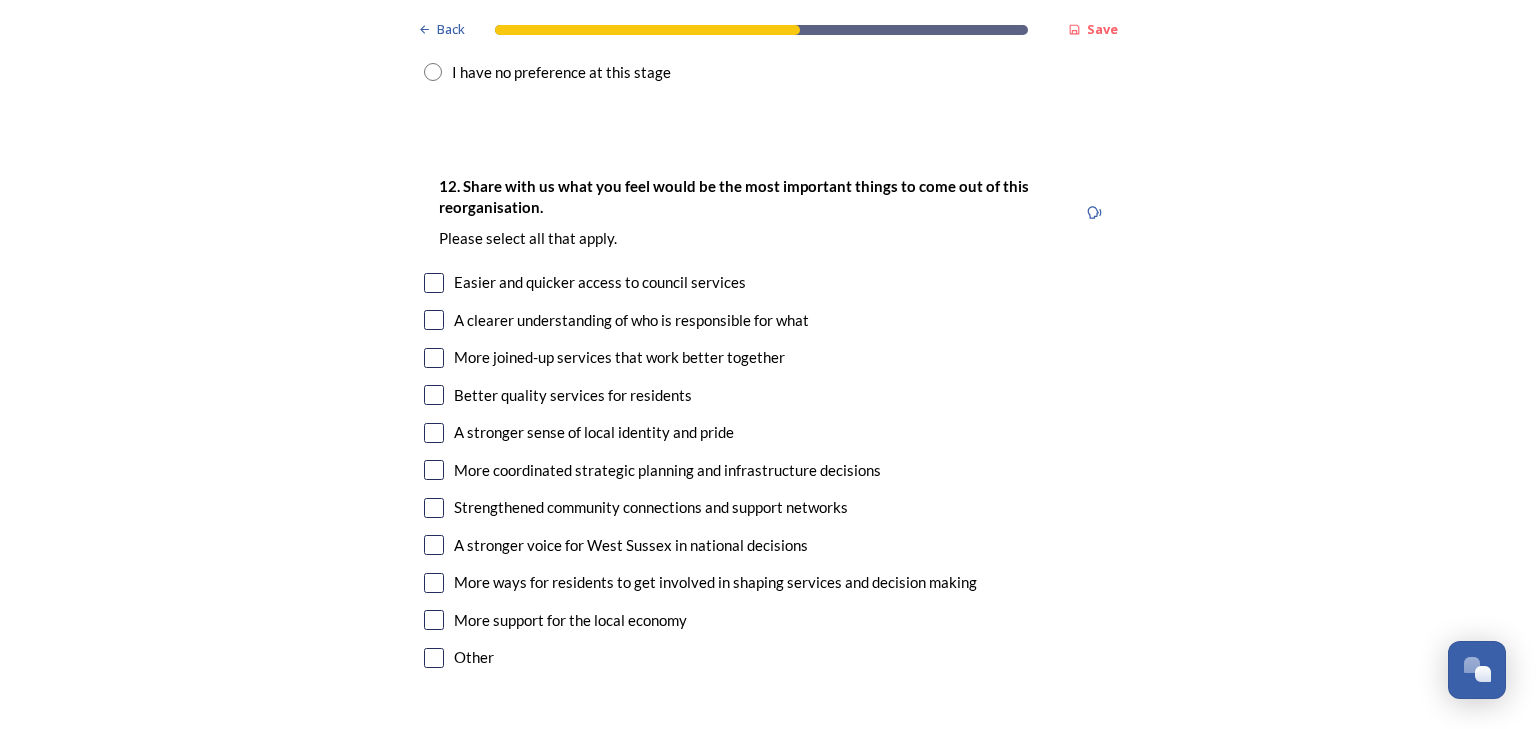 scroll, scrollTop: 2880, scrollLeft: 0, axis: vertical 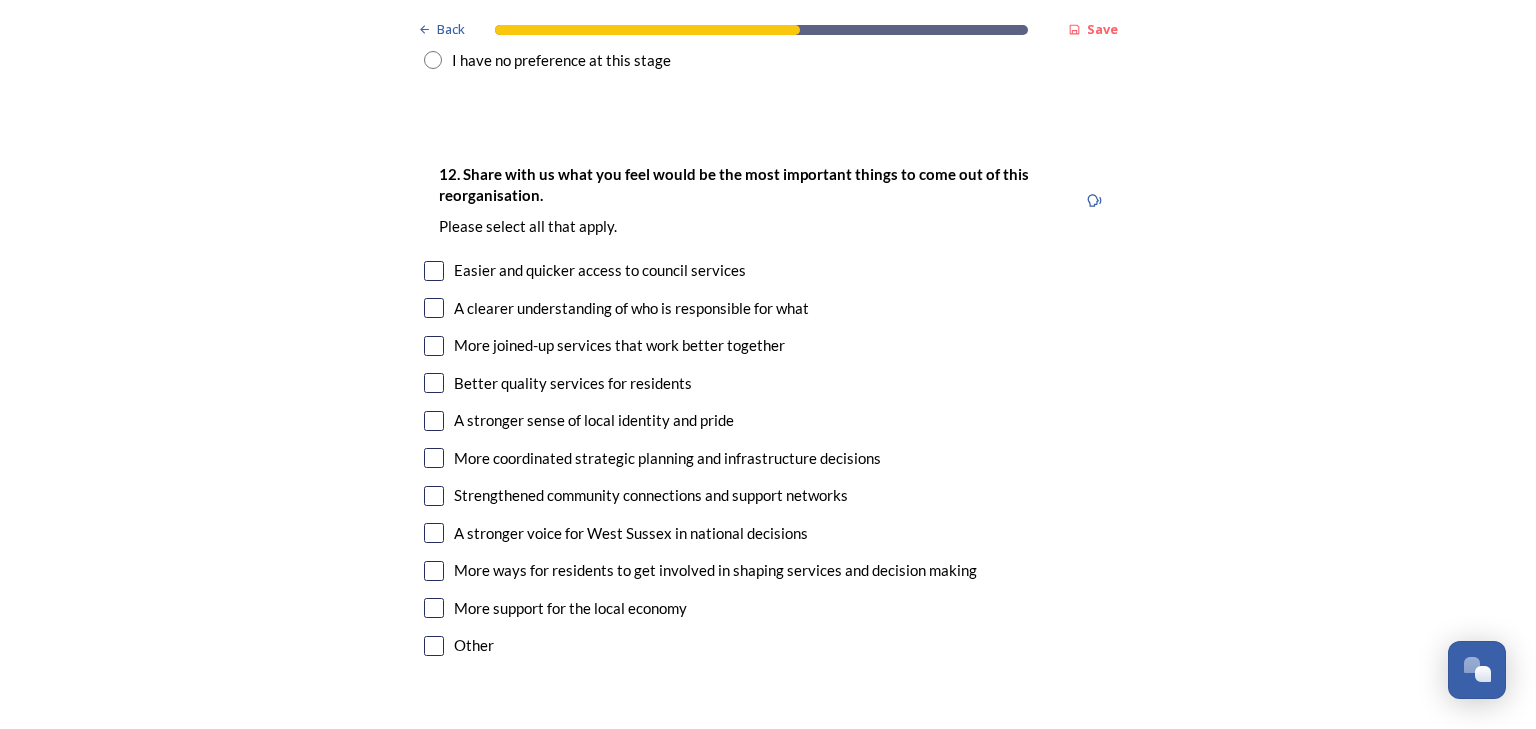 click at bounding box center (433, 28) 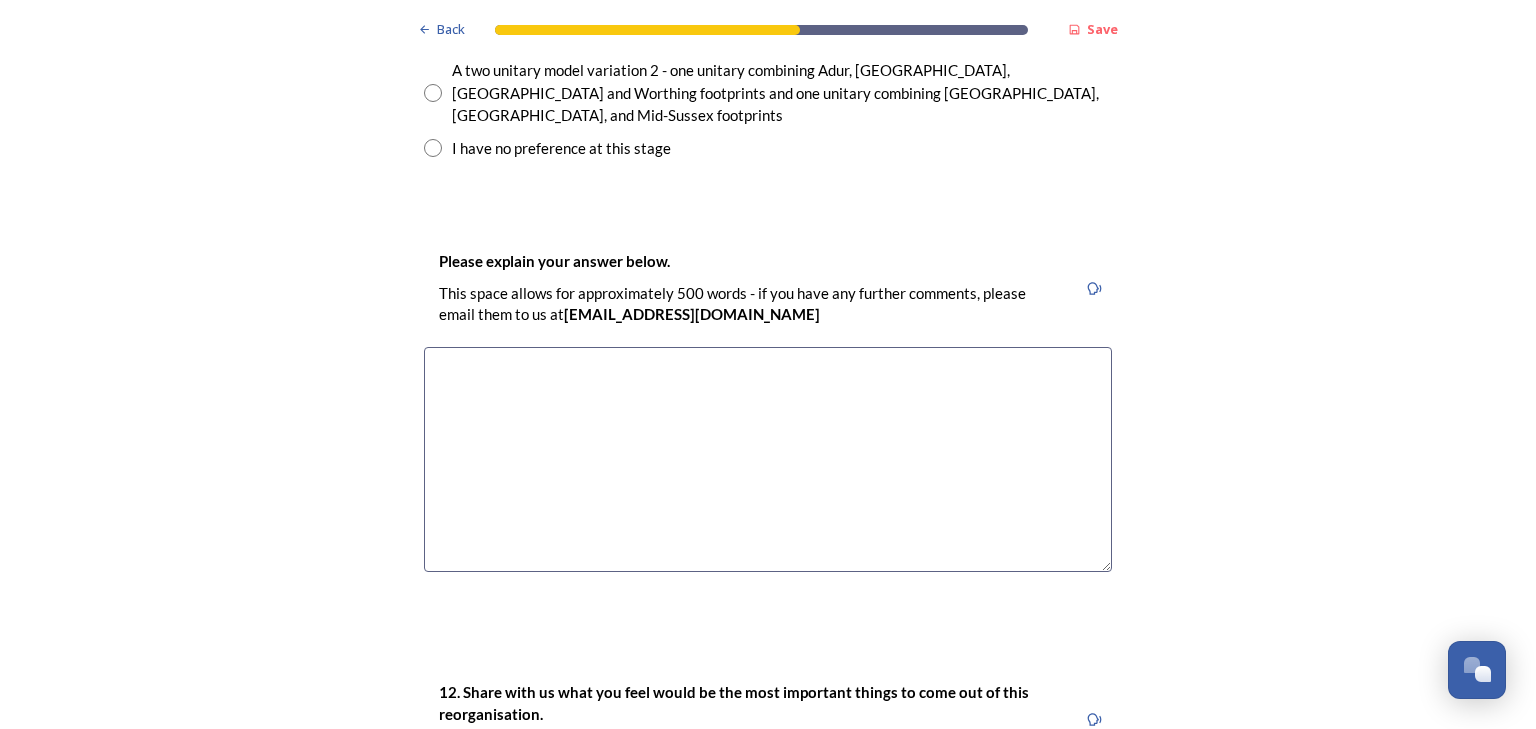 scroll, scrollTop: 3200, scrollLeft: 0, axis: vertical 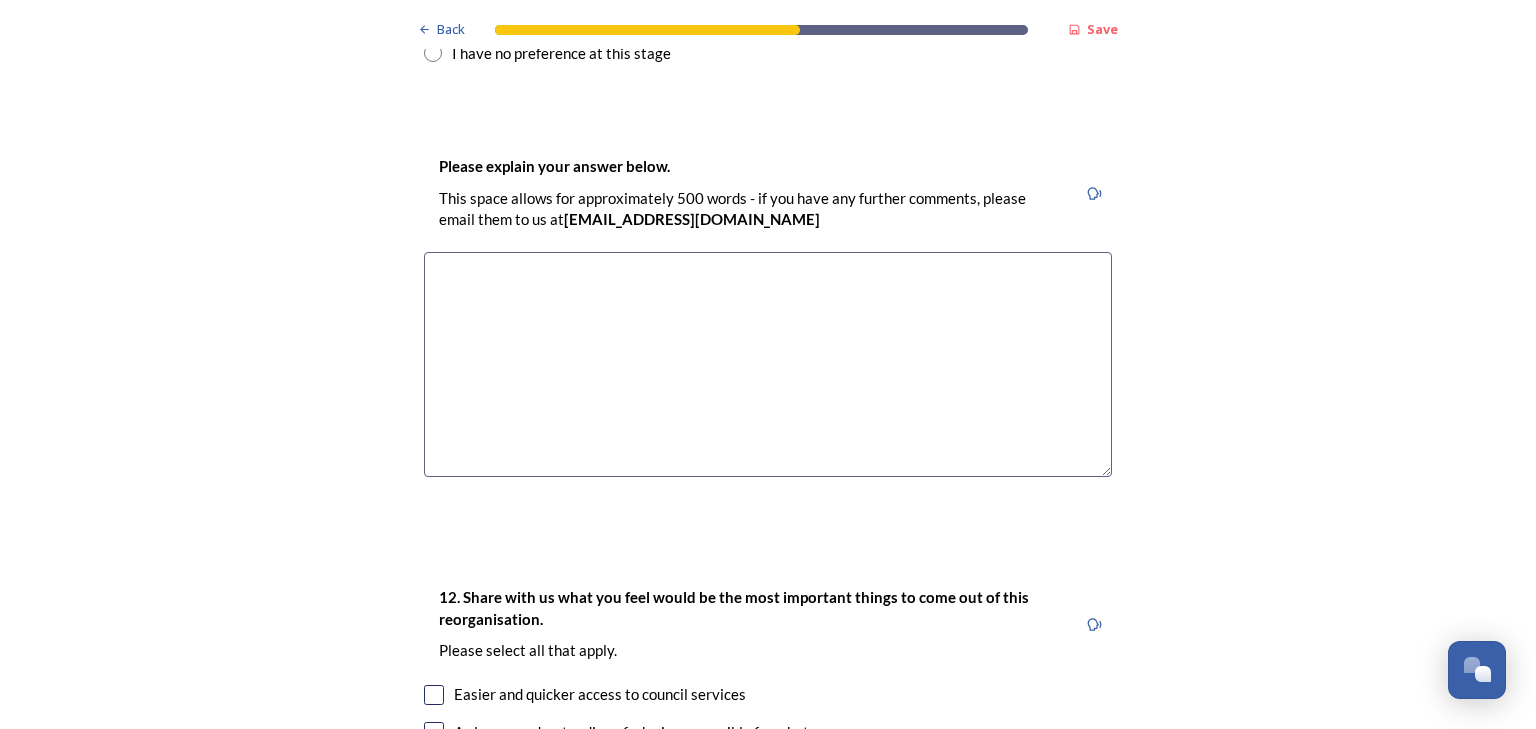 click at bounding box center (433, -79) 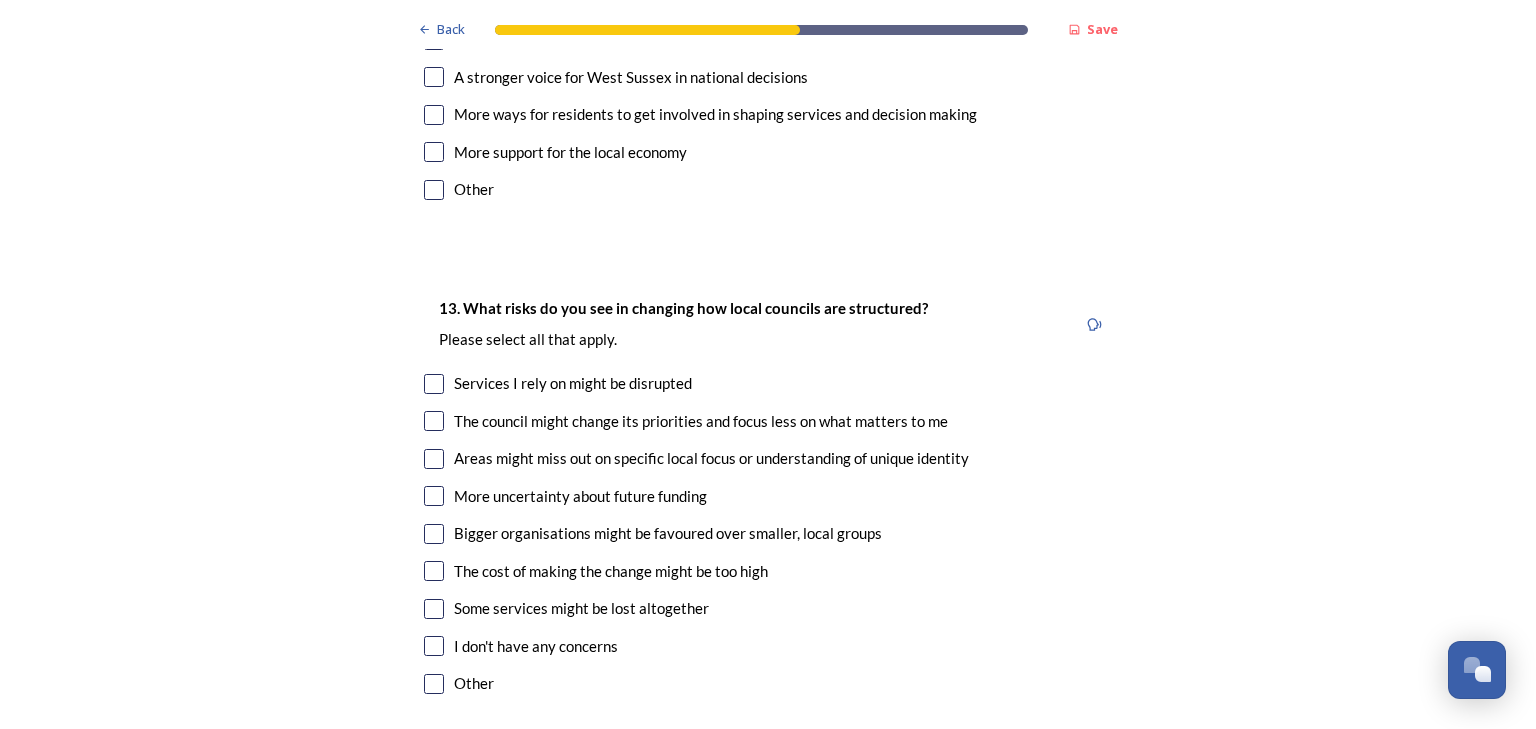 scroll, scrollTop: 4160, scrollLeft: 0, axis: vertical 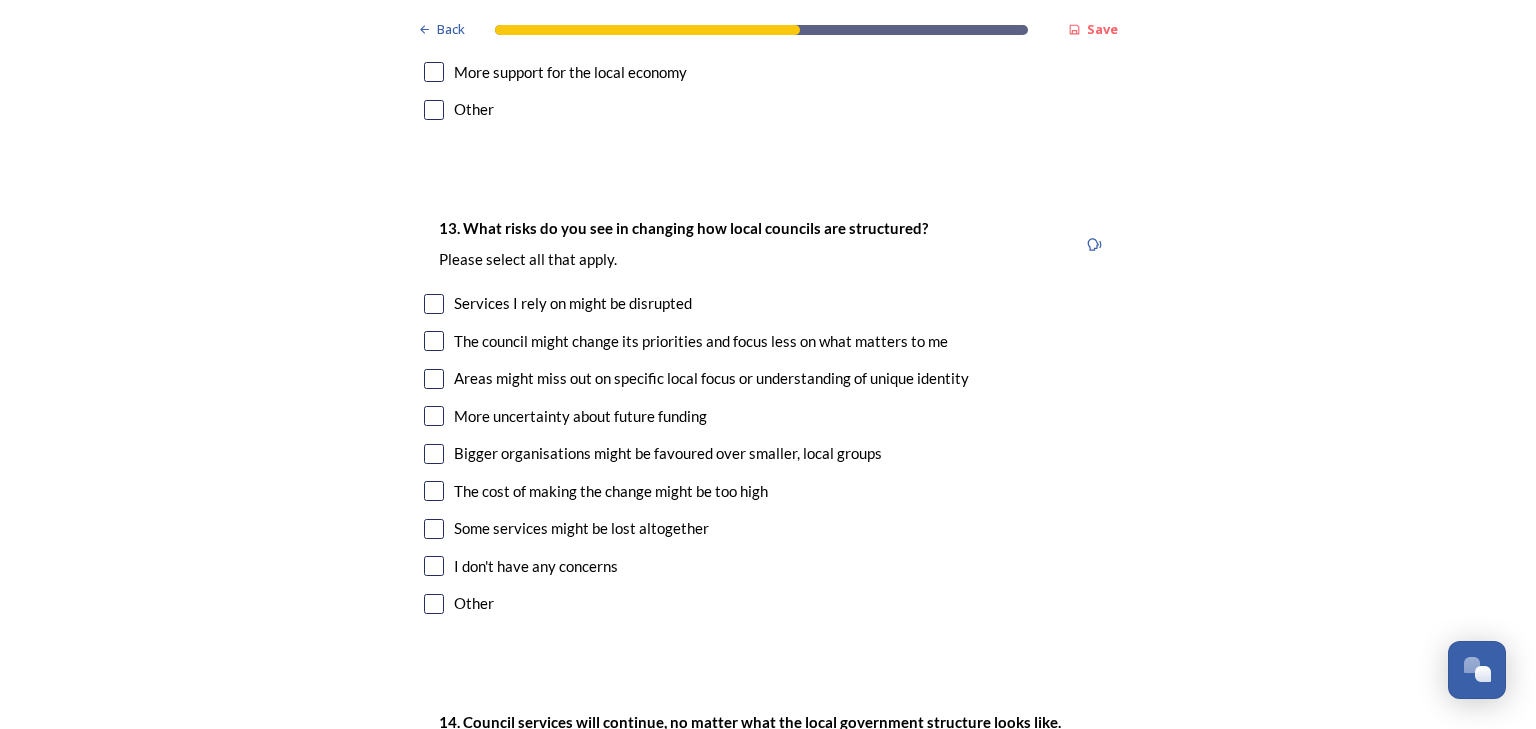 click at bounding box center (434, -190) 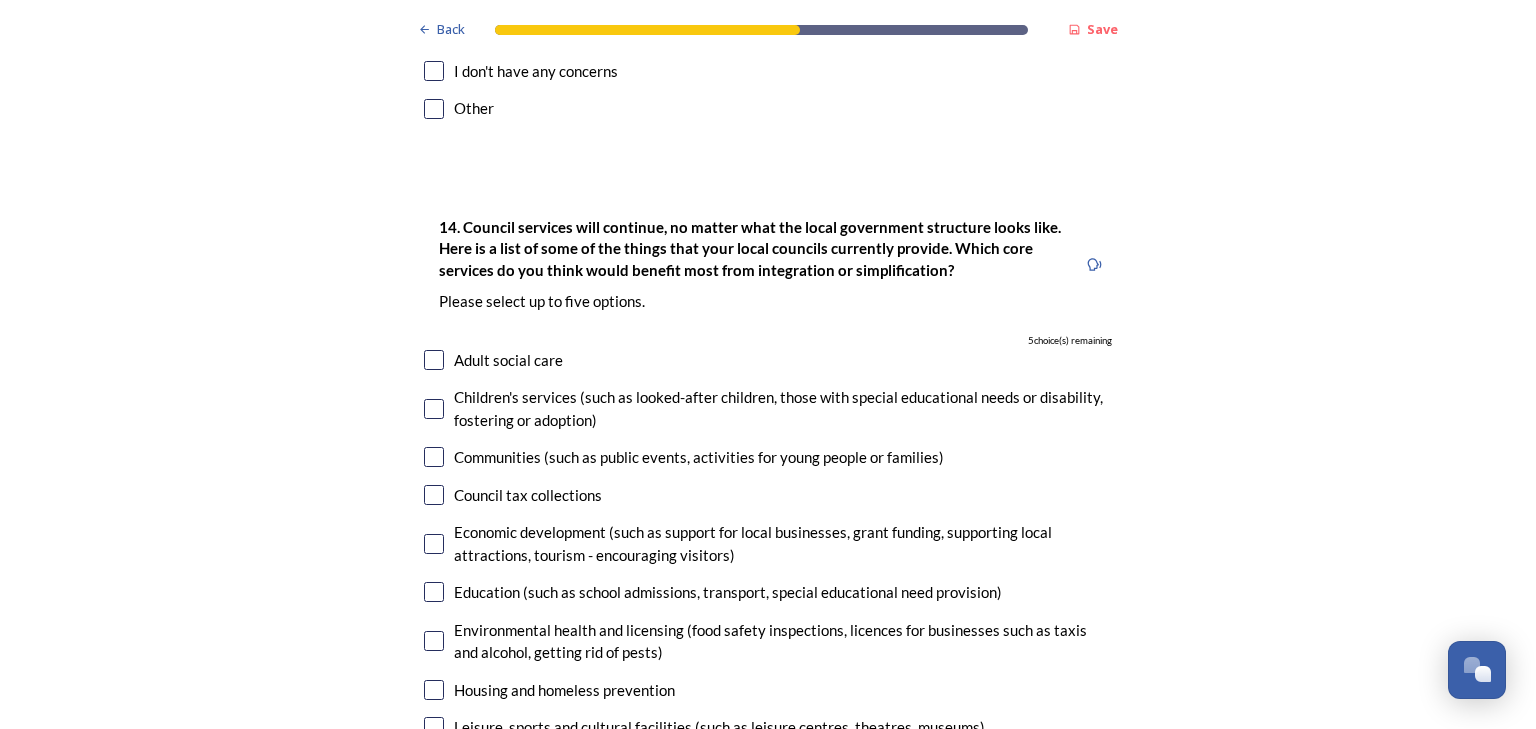 scroll, scrollTop: 4720, scrollLeft: 0, axis: vertical 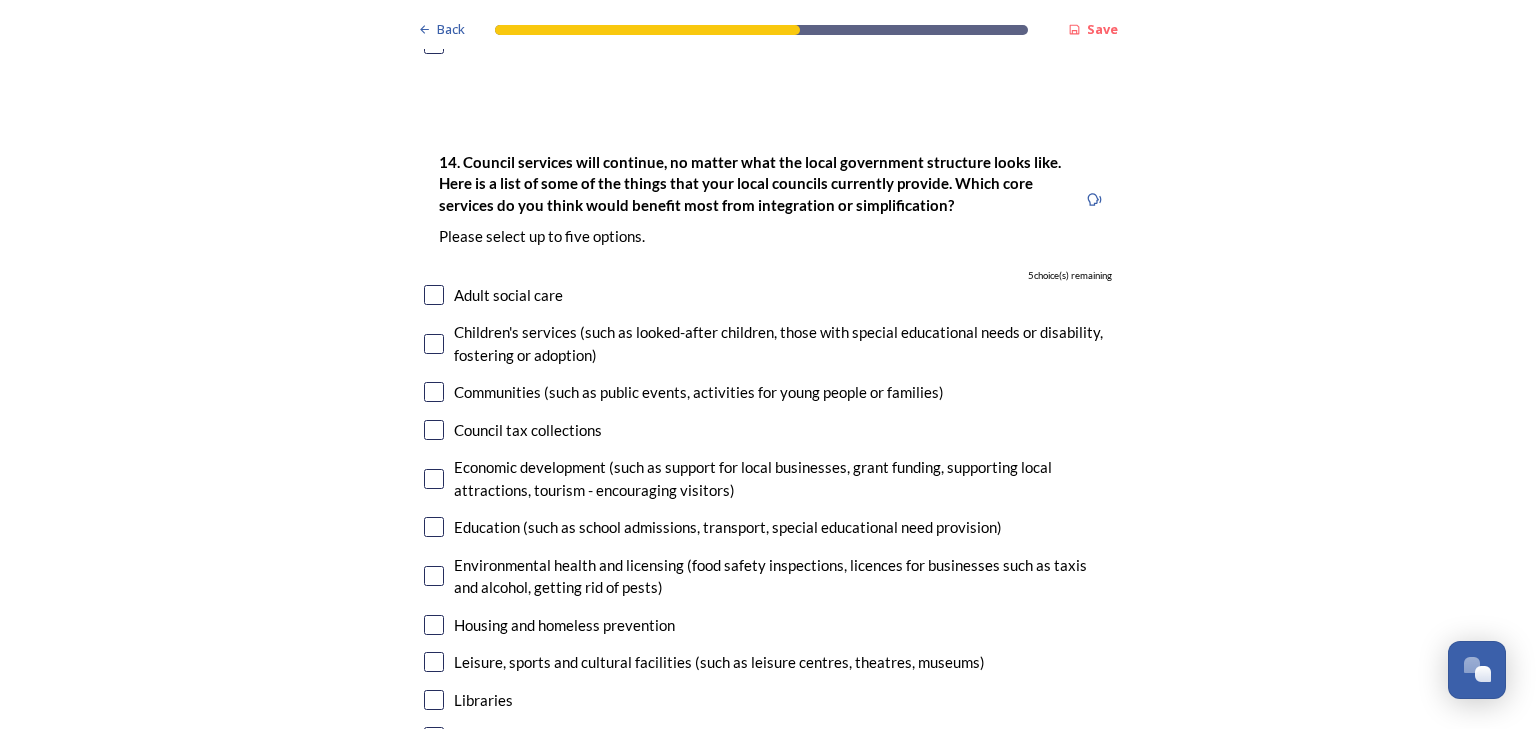 click at bounding box center [434, 6] 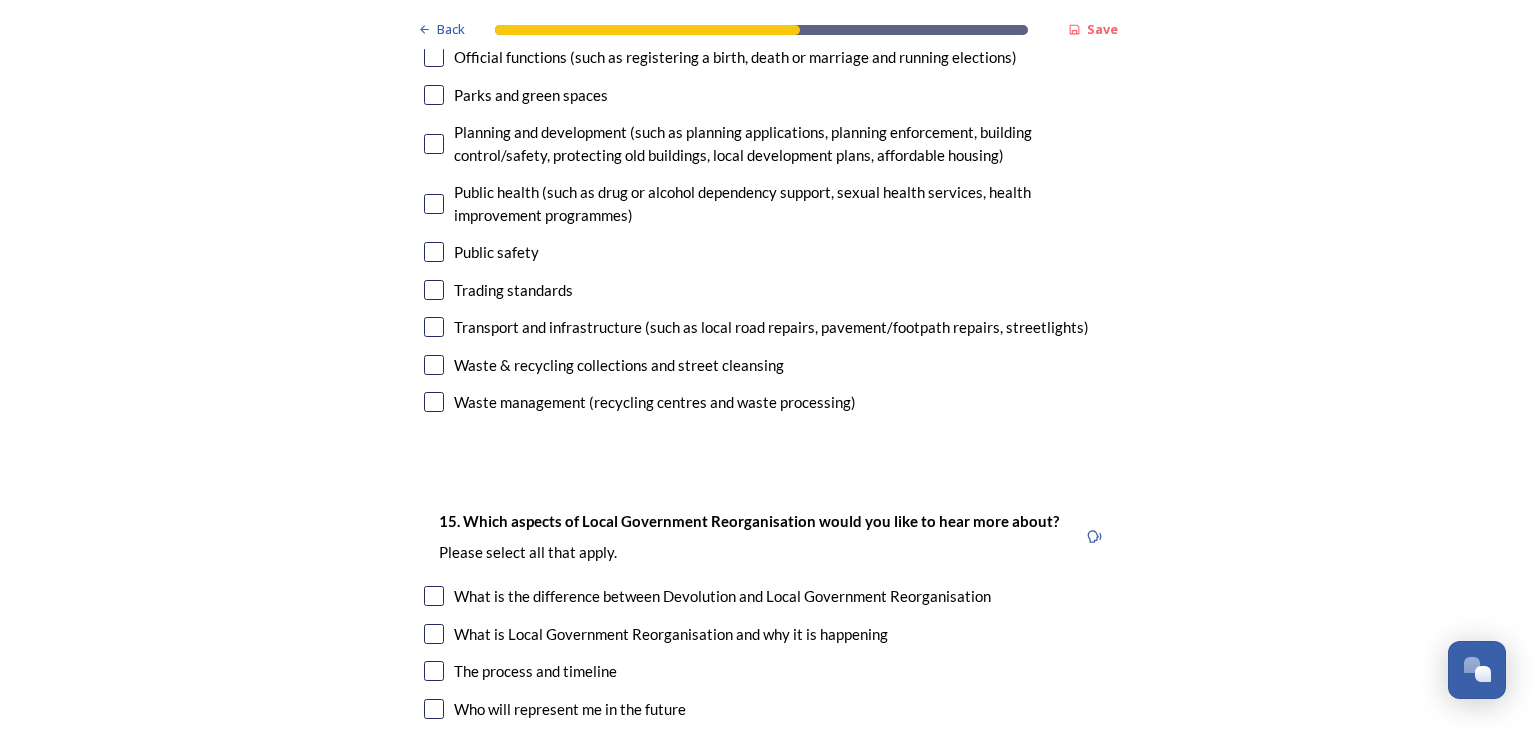 scroll, scrollTop: 5360, scrollLeft: 0, axis: vertical 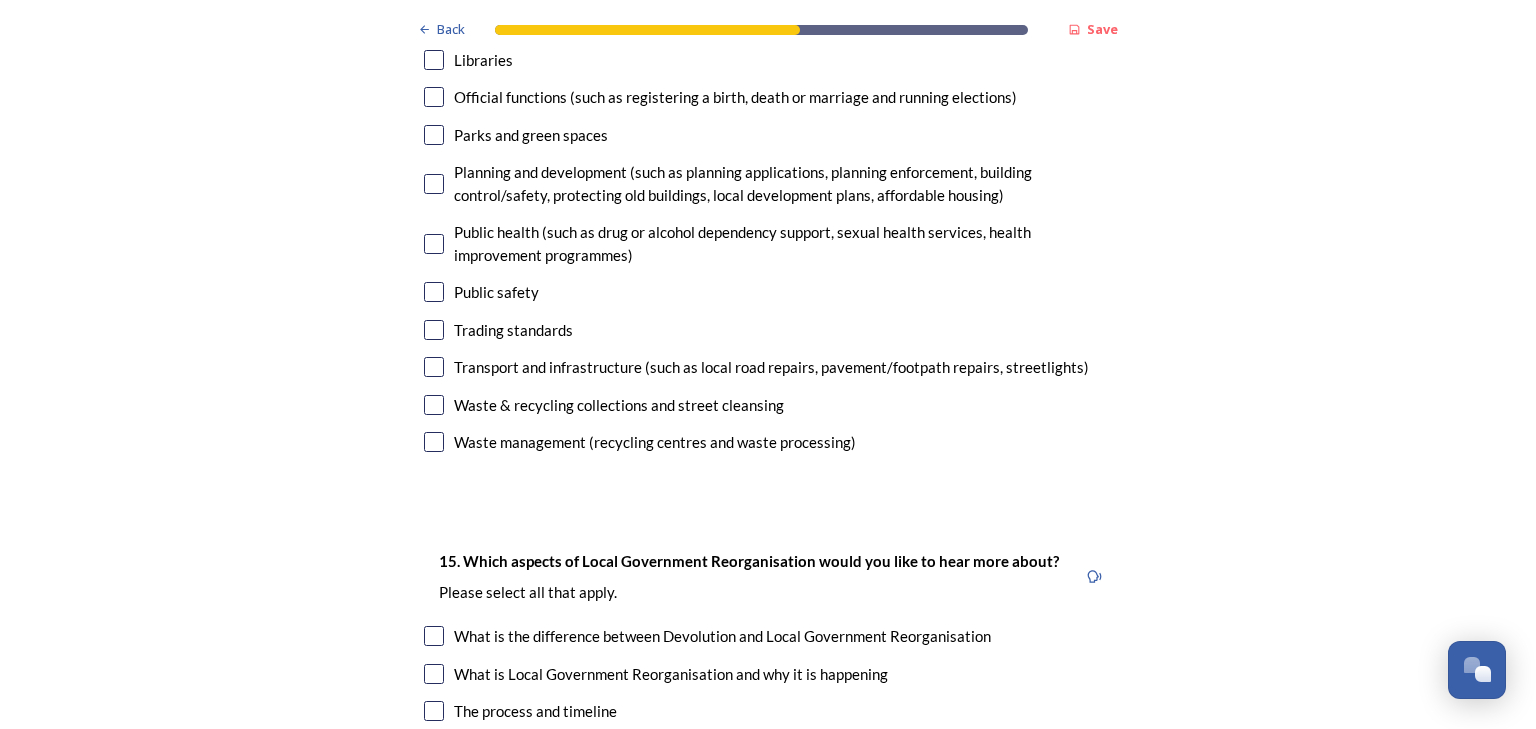 click at bounding box center (434, -345) 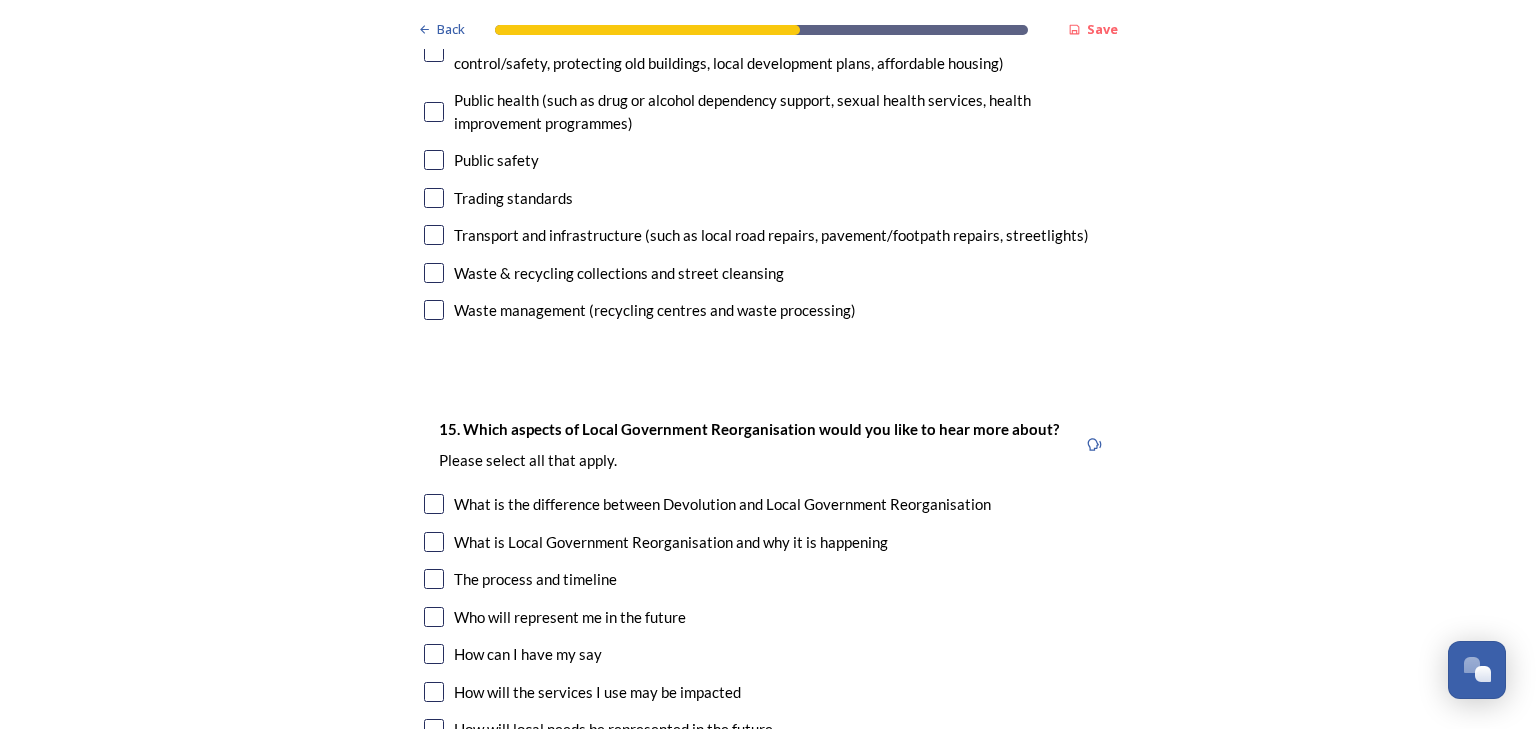 scroll, scrollTop: 5520, scrollLeft: 0, axis: vertical 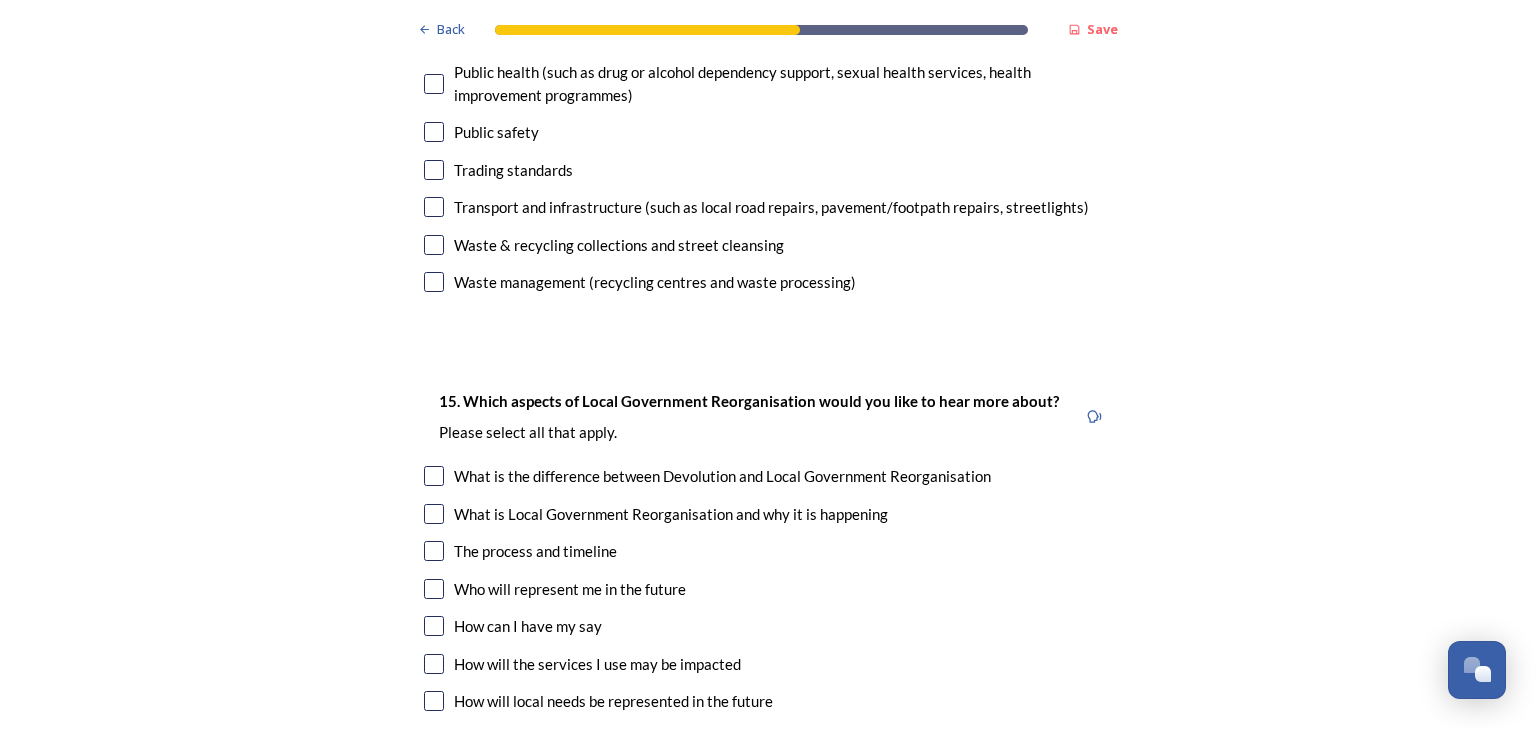 click at bounding box center [434, -63] 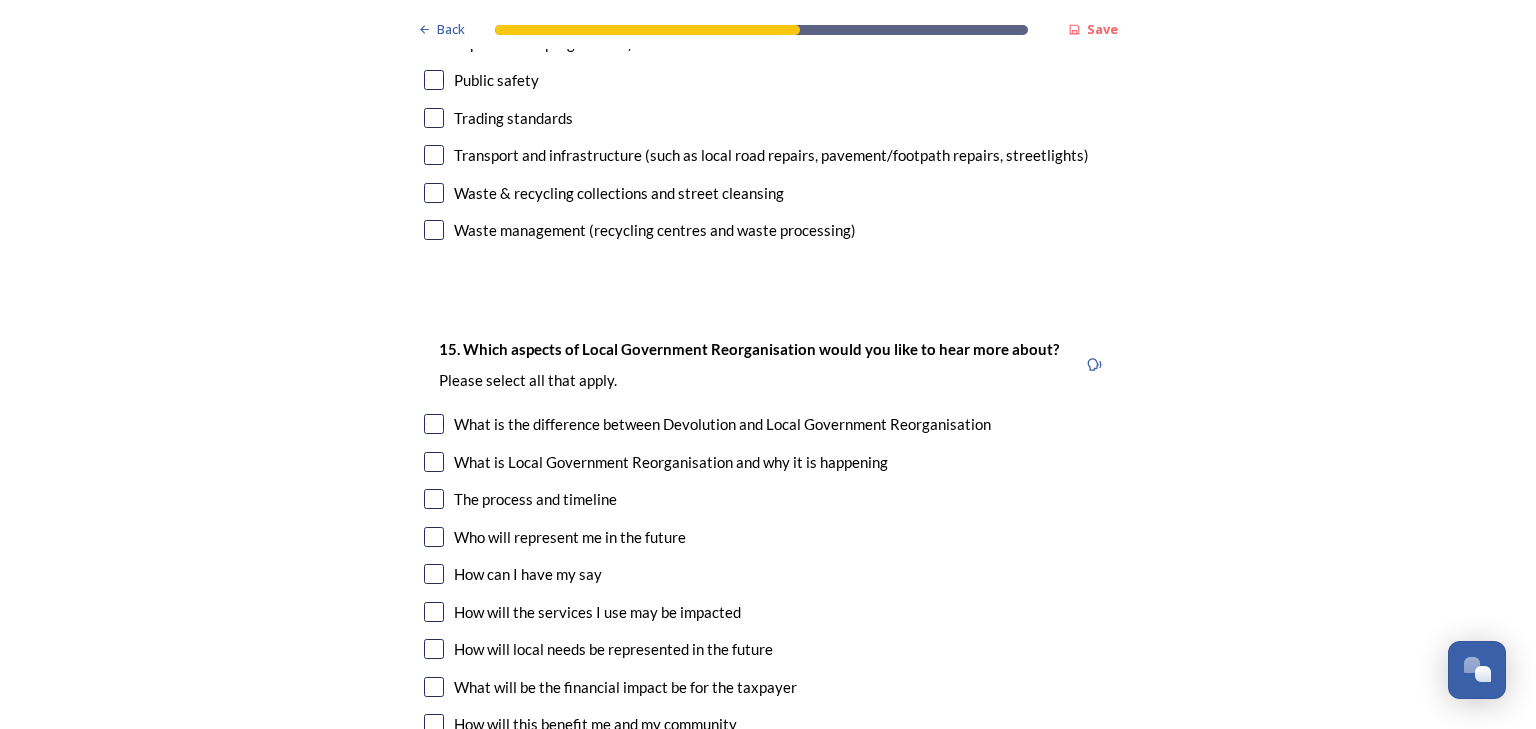 scroll, scrollTop: 5600, scrollLeft: 0, axis: vertical 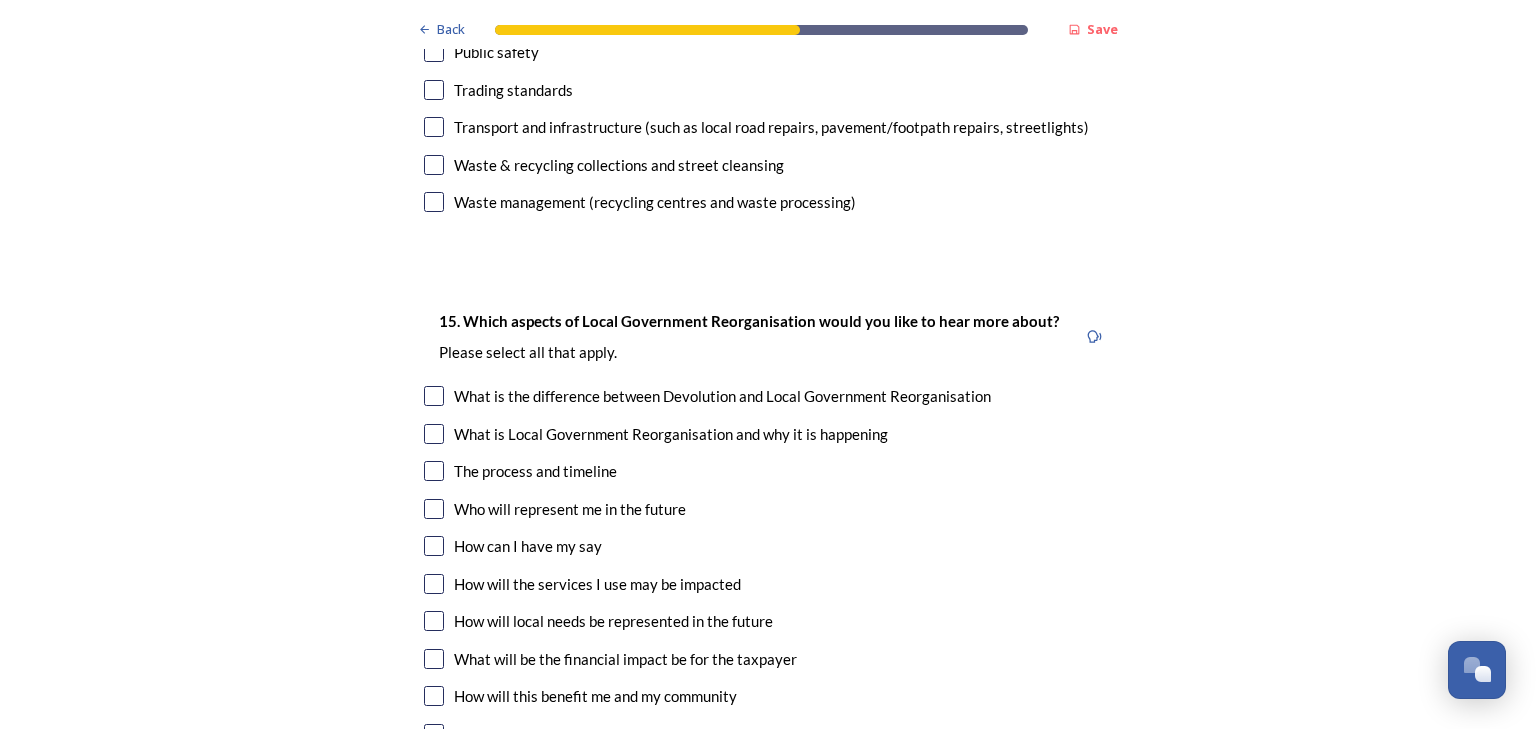 click at bounding box center [434, 4] 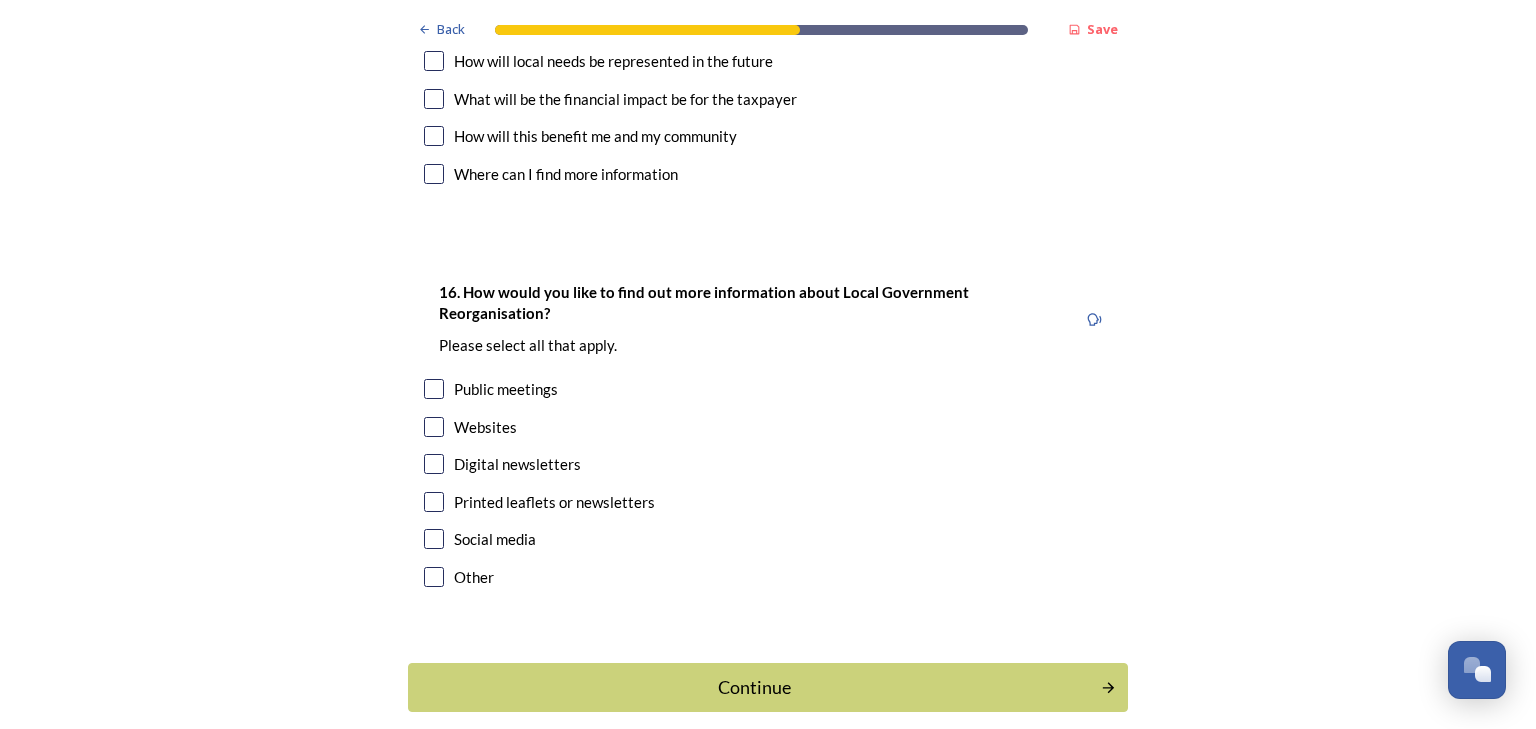 scroll, scrollTop: 6240, scrollLeft: 0, axis: vertical 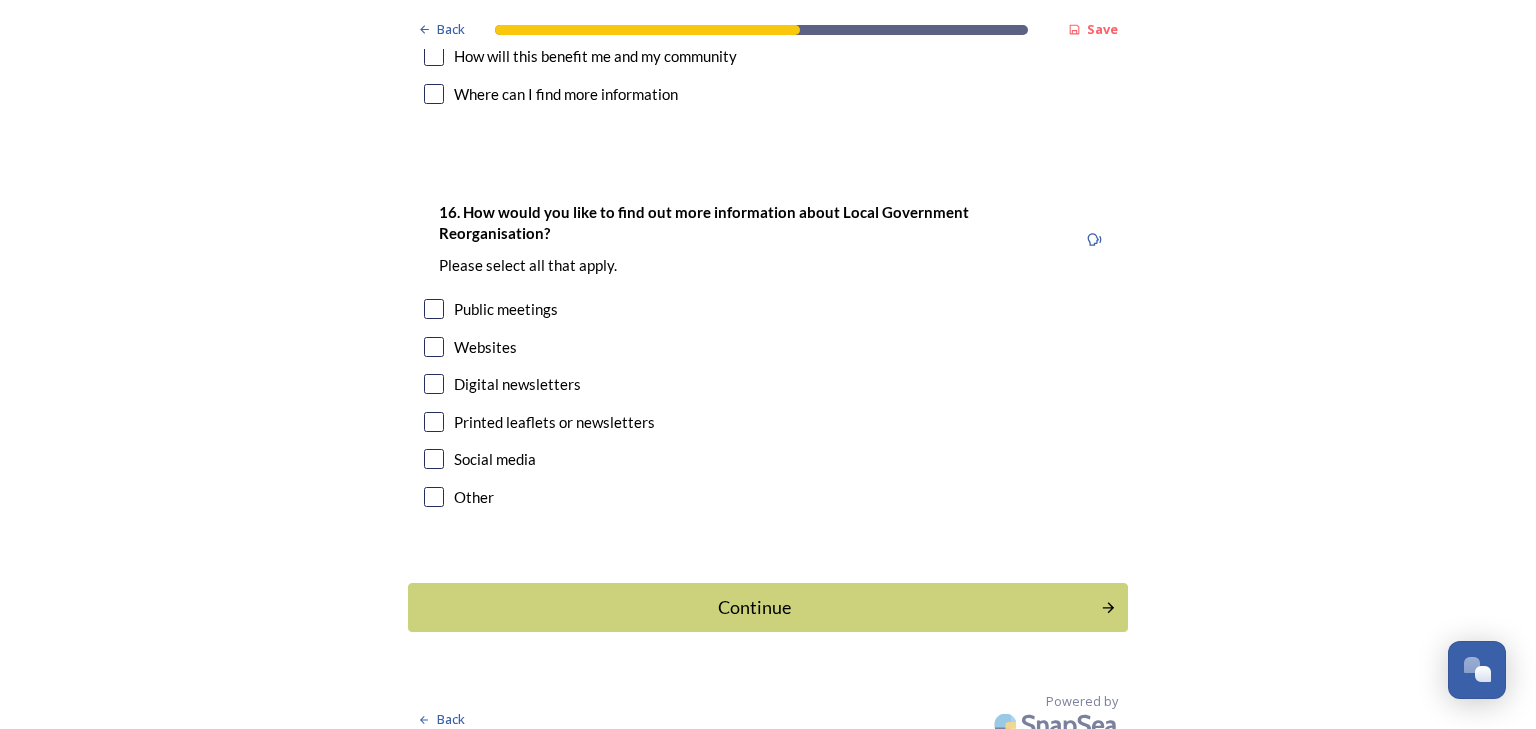 click at bounding box center (434, -169) 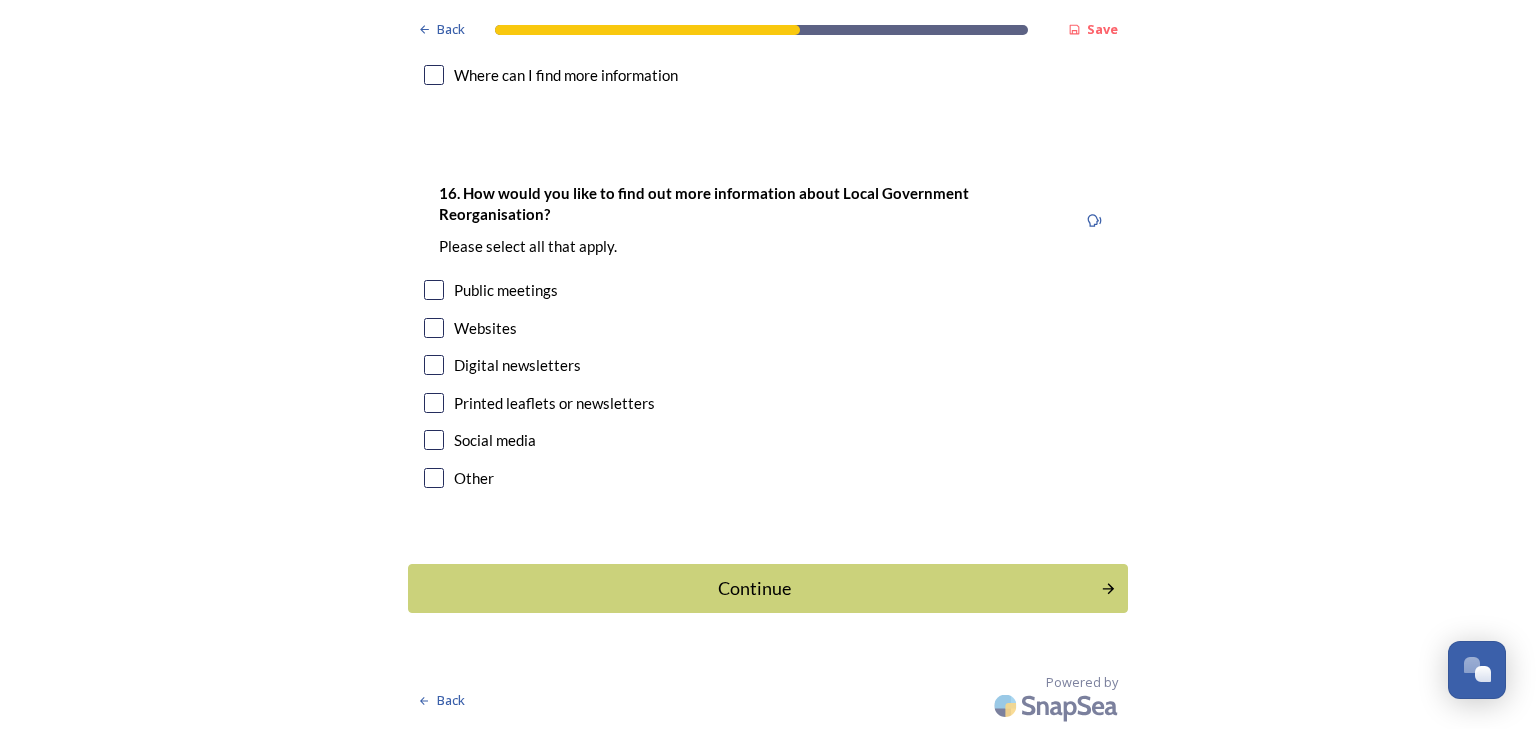 scroll, scrollTop: 6720, scrollLeft: 0, axis: vertical 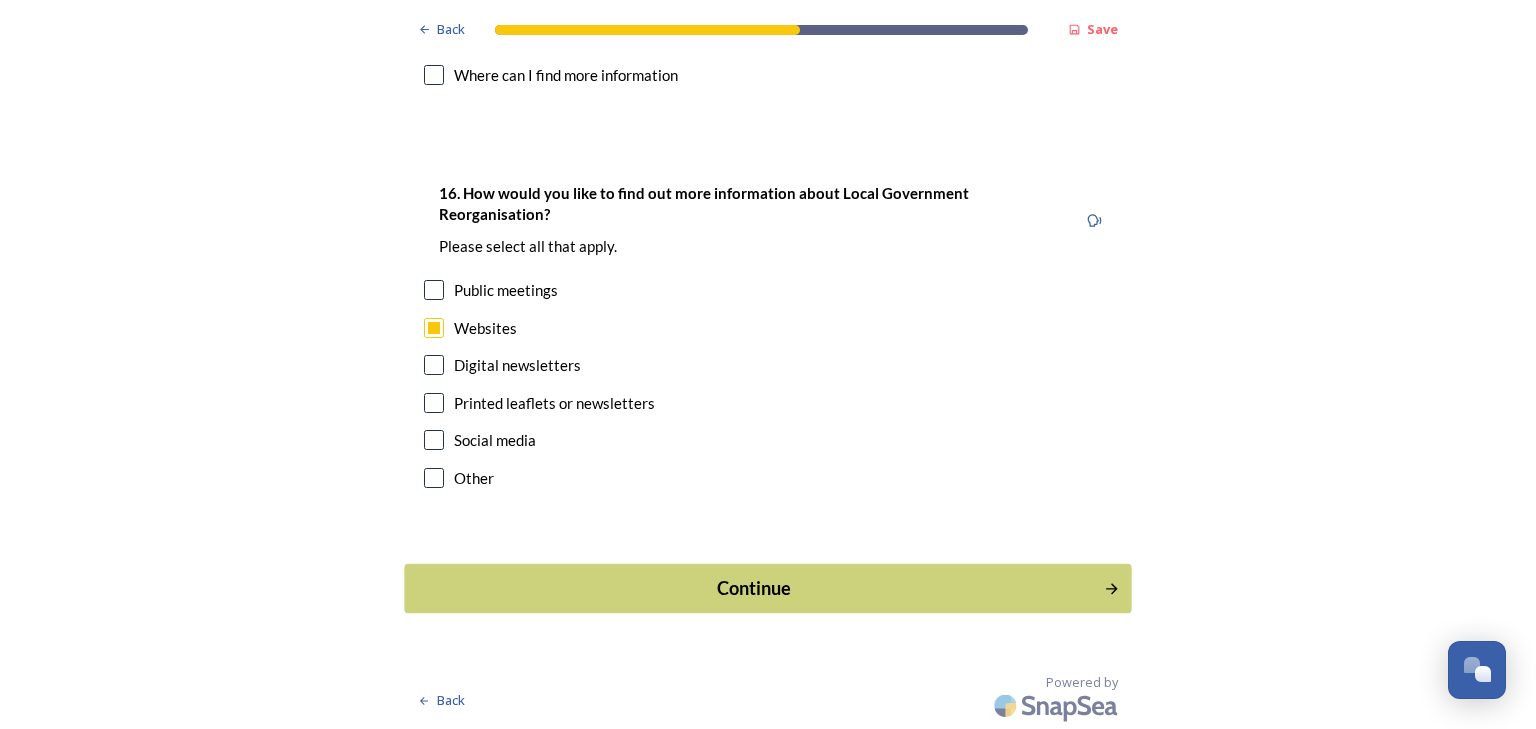 click on "Continue" at bounding box center [754, 588] 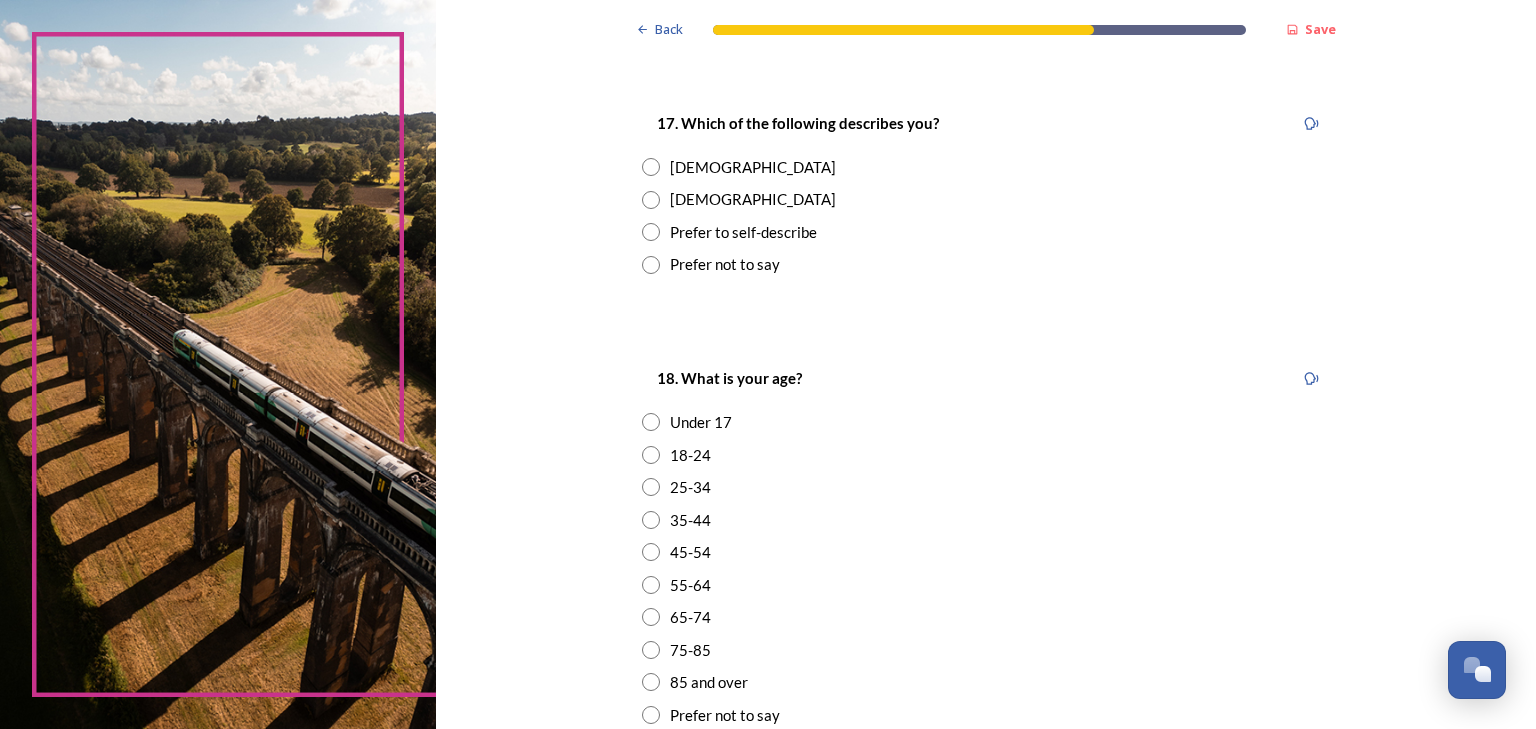 scroll, scrollTop: 320, scrollLeft: 0, axis: vertical 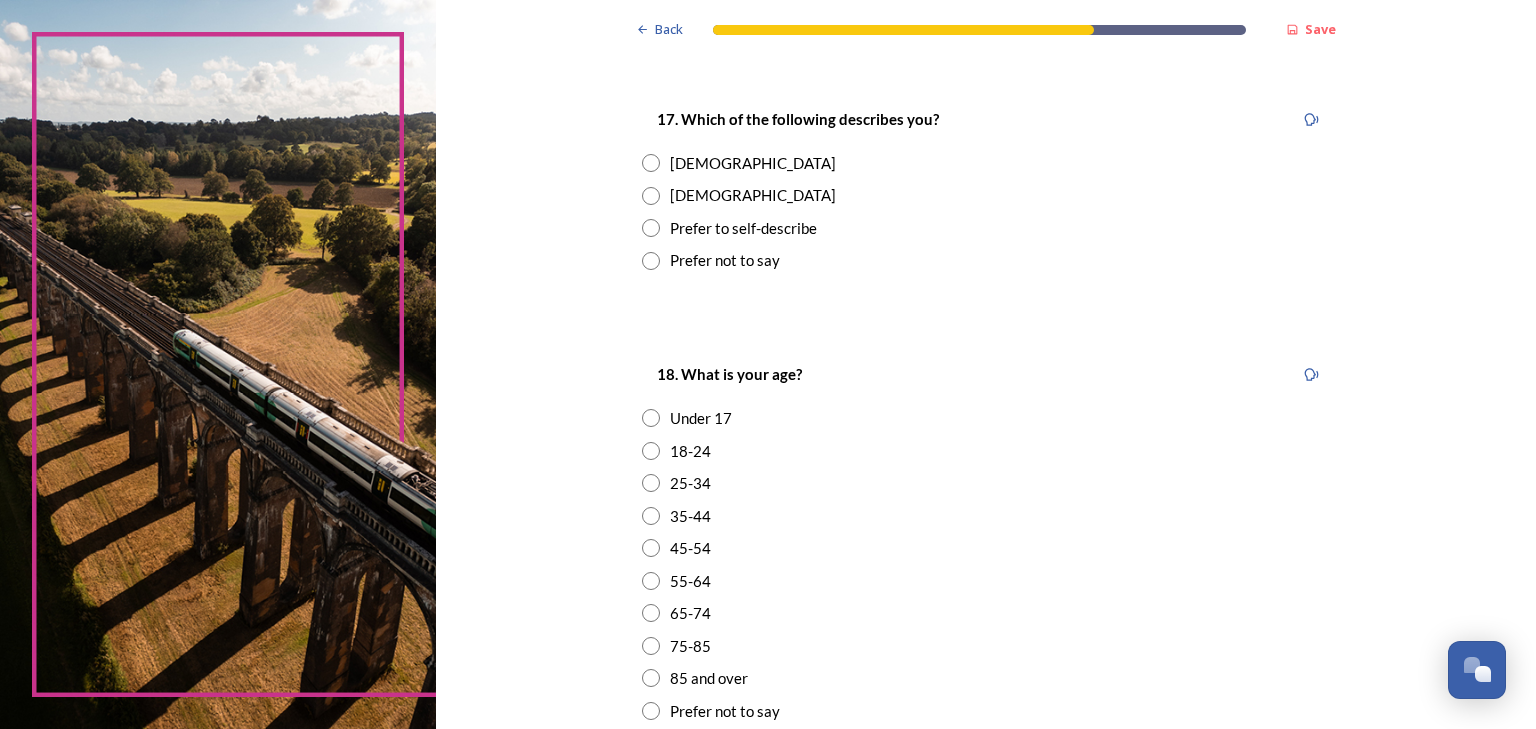 click at bounding box center (651, 196) 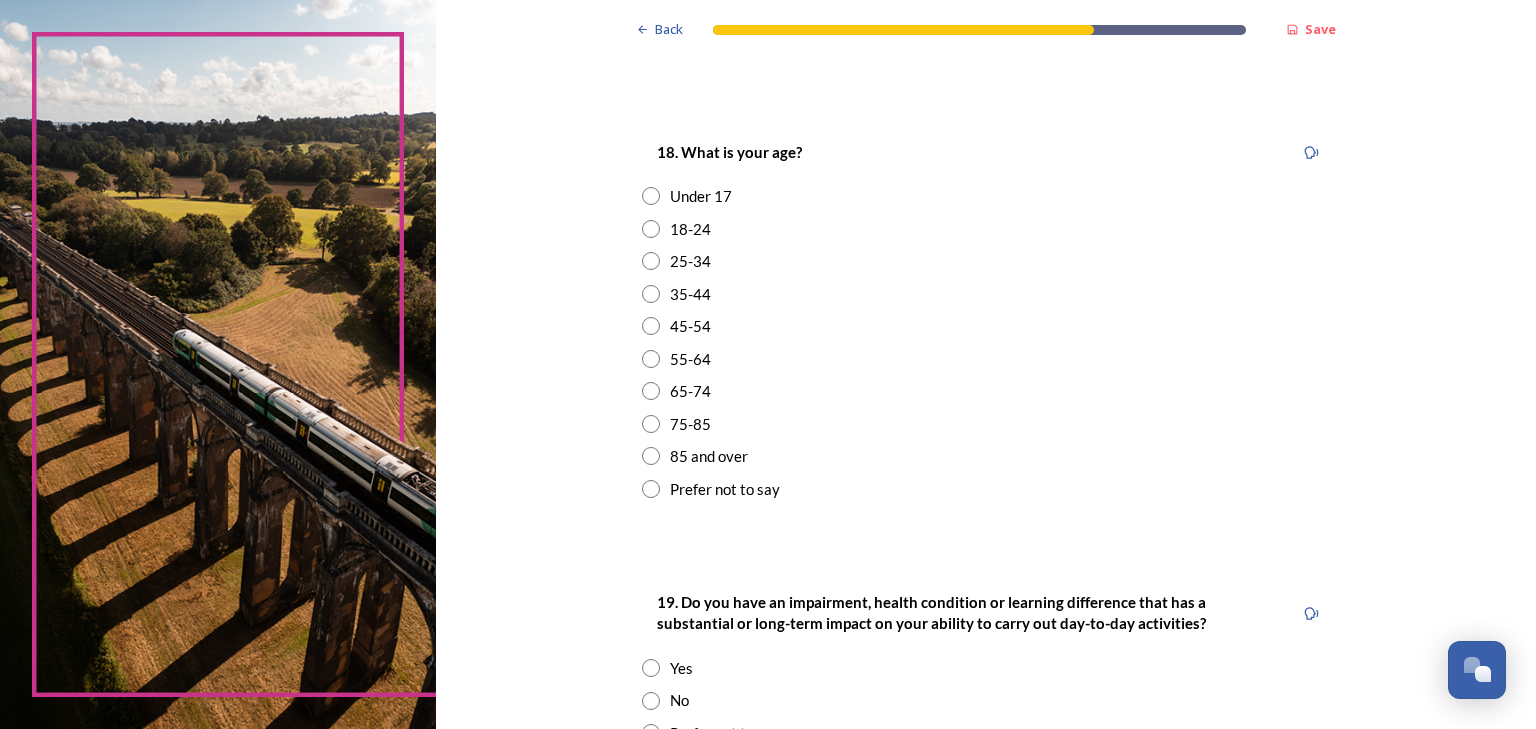 scroll, scrollTop: 560, scrollLeft: 0, axis: vertical 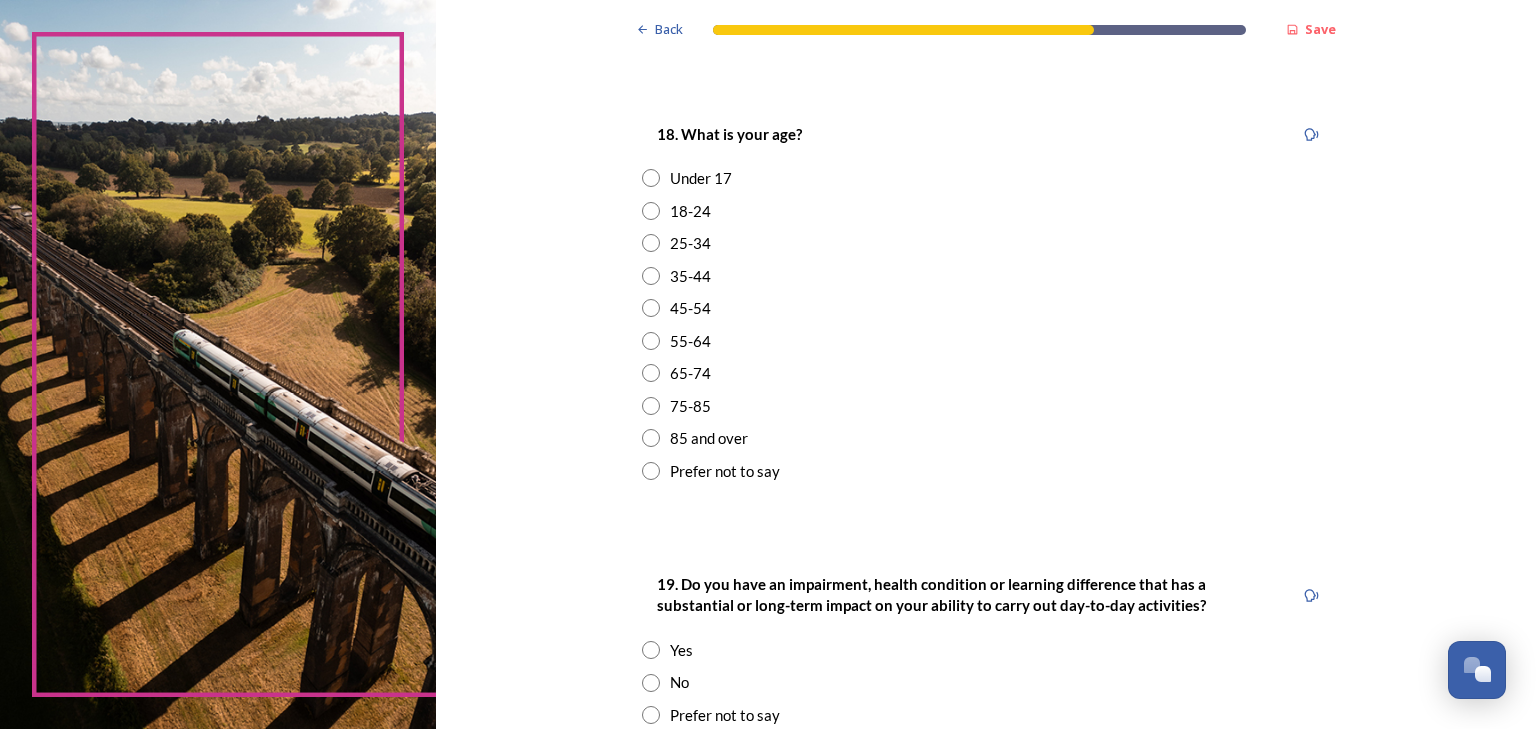 click at bounding box center (651, 373) 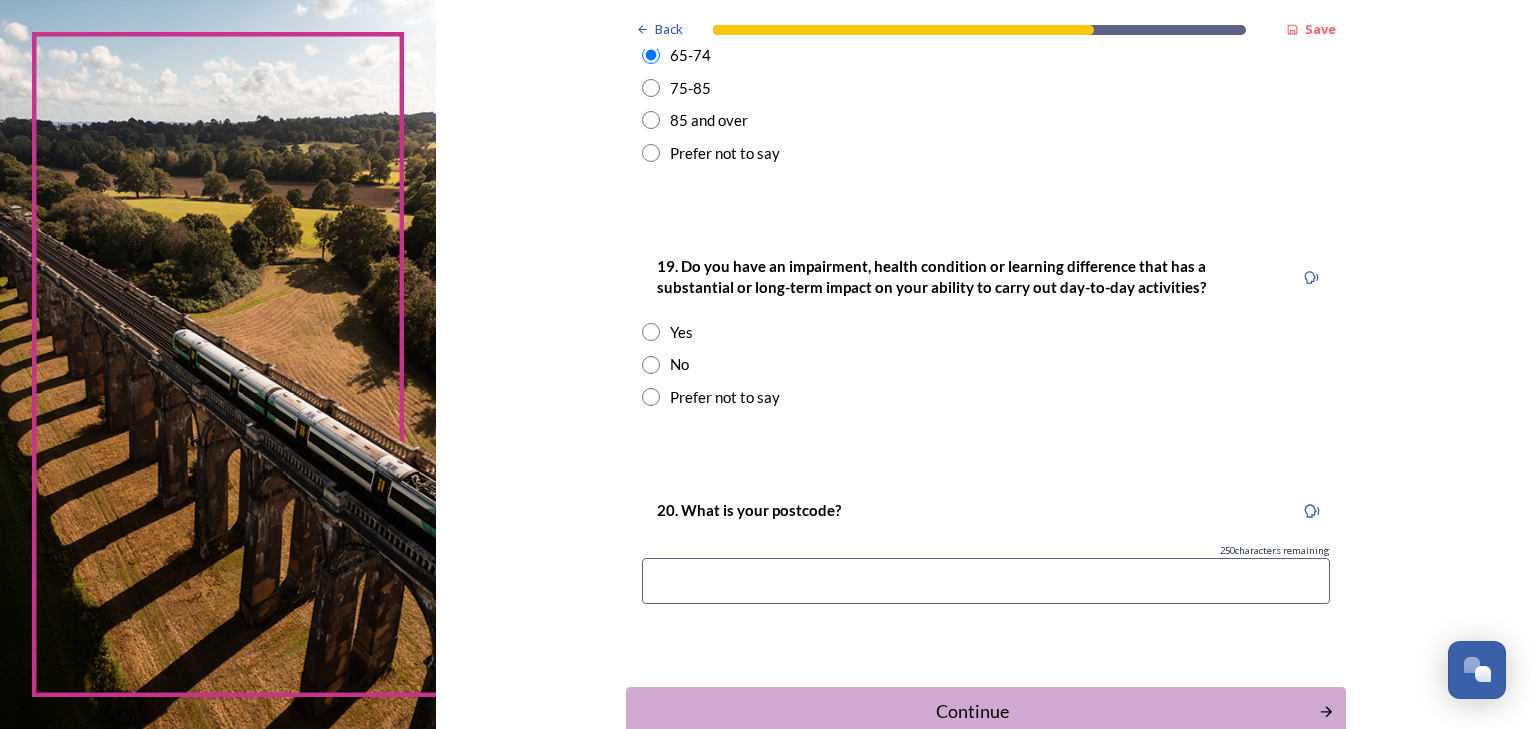 scroll, scrollTop: 880, scrollLeft: 0, axis: vertical 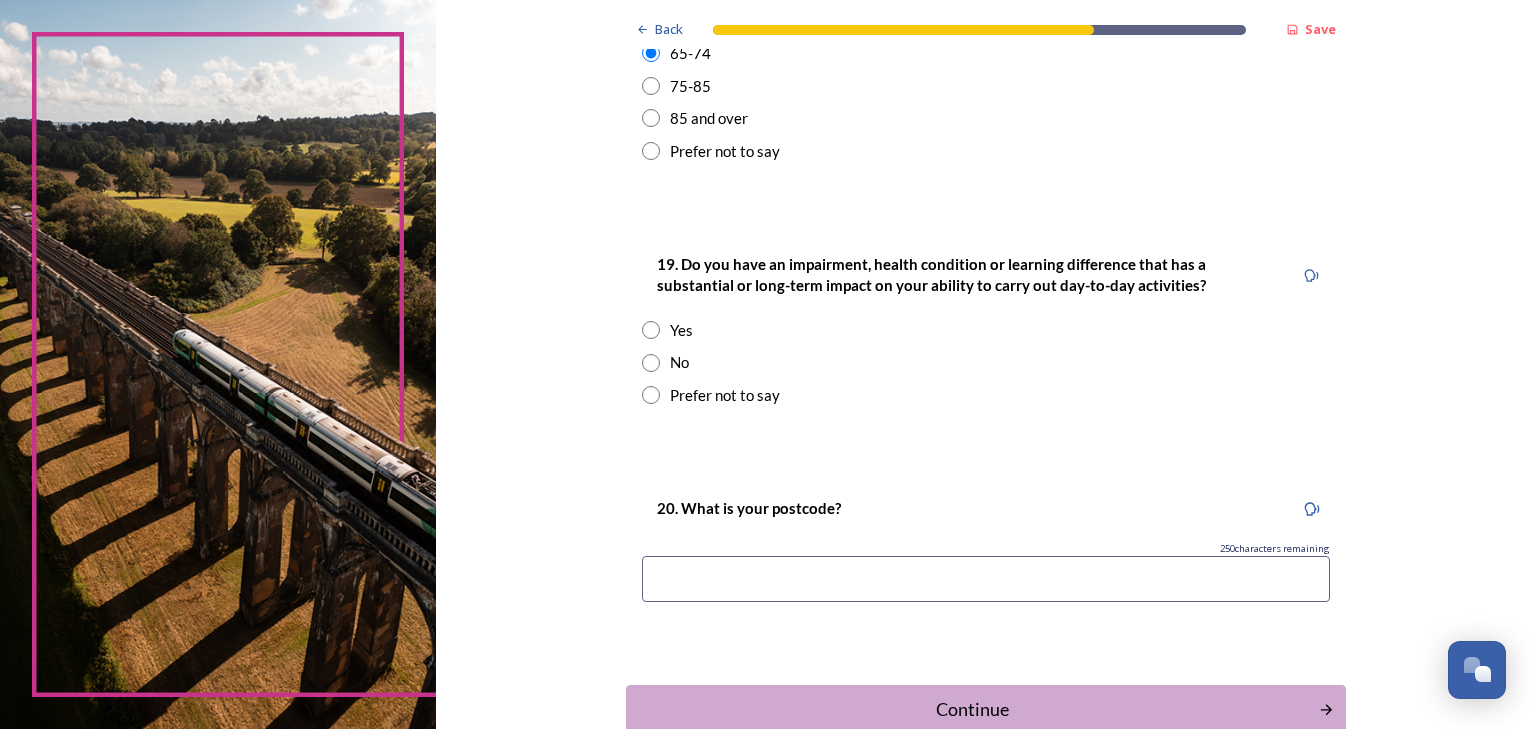 click at bounding box center [651, 363] 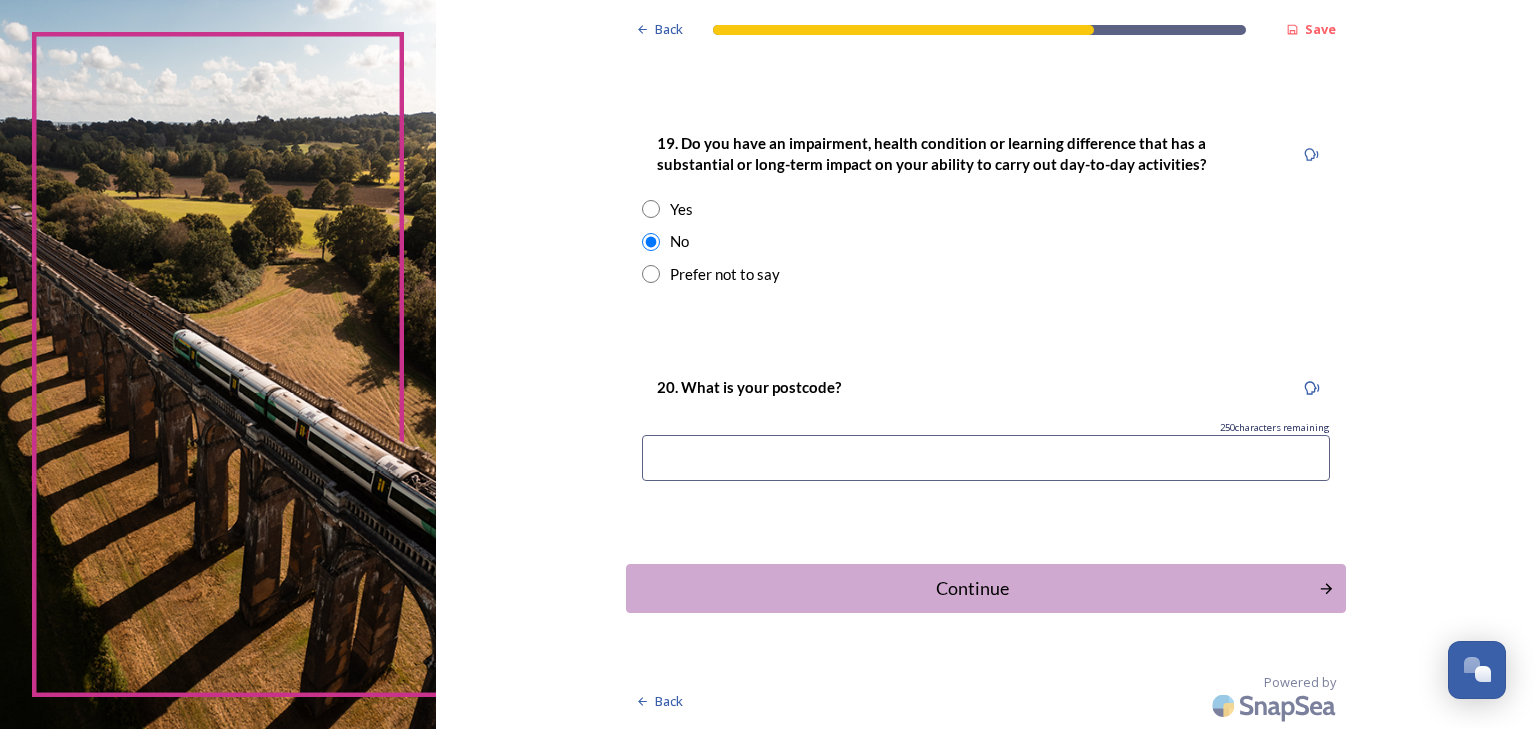 scroll, scrollTop: 1200, scrollLeft: 0, axis: vertical 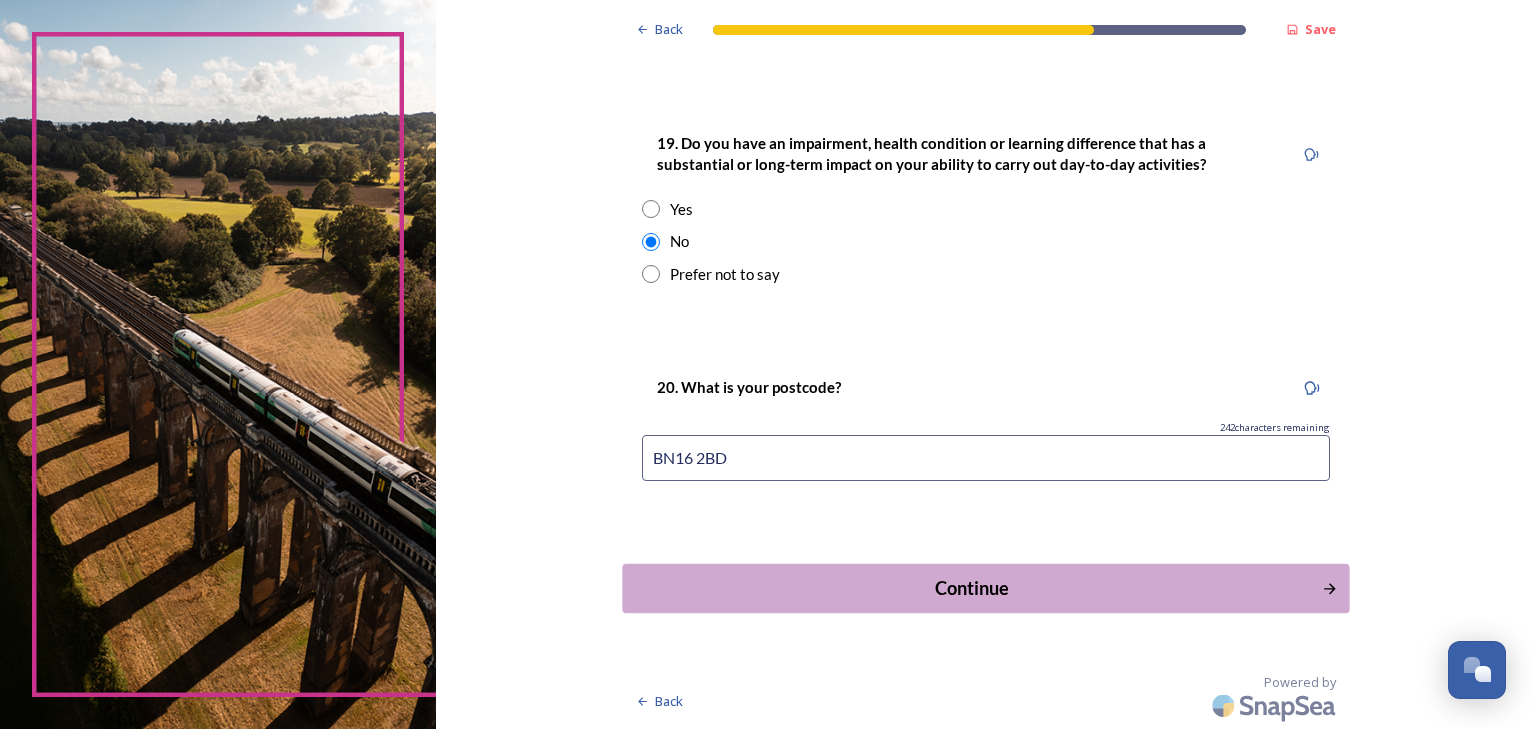 type on "BN16 2BD" 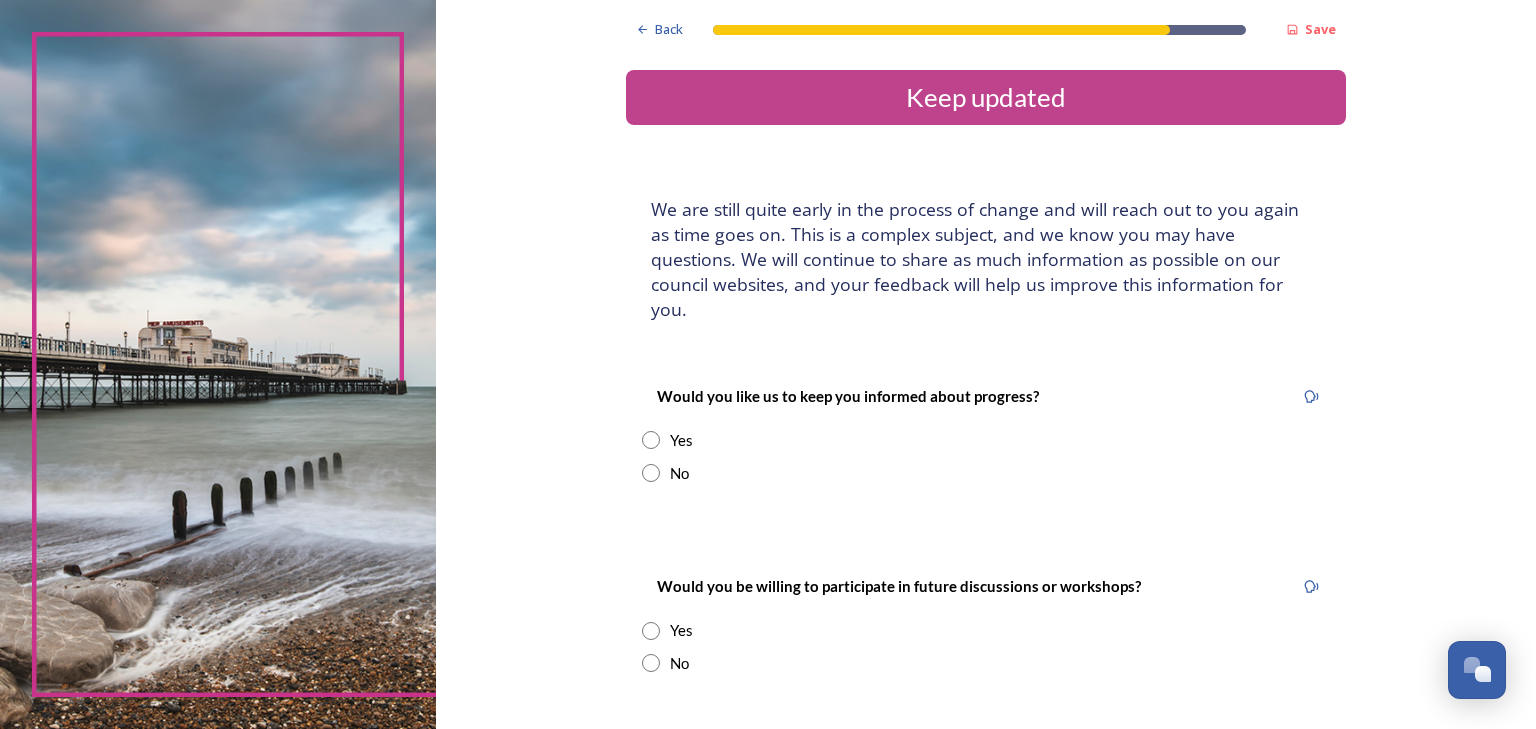 click at bounding box center (651, 440) 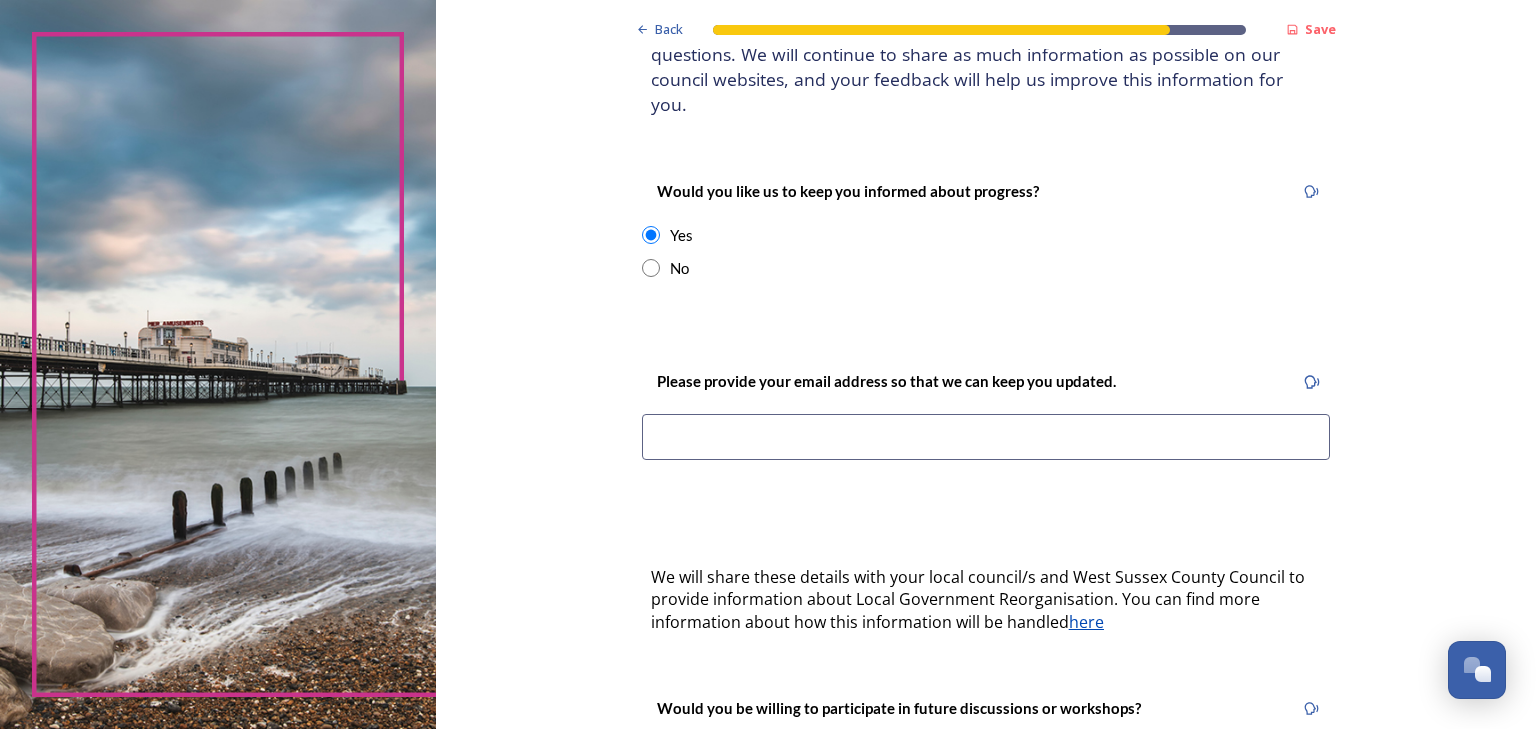 scroll, scrollTop: 240, scrollLeft: 0, axis: vertical 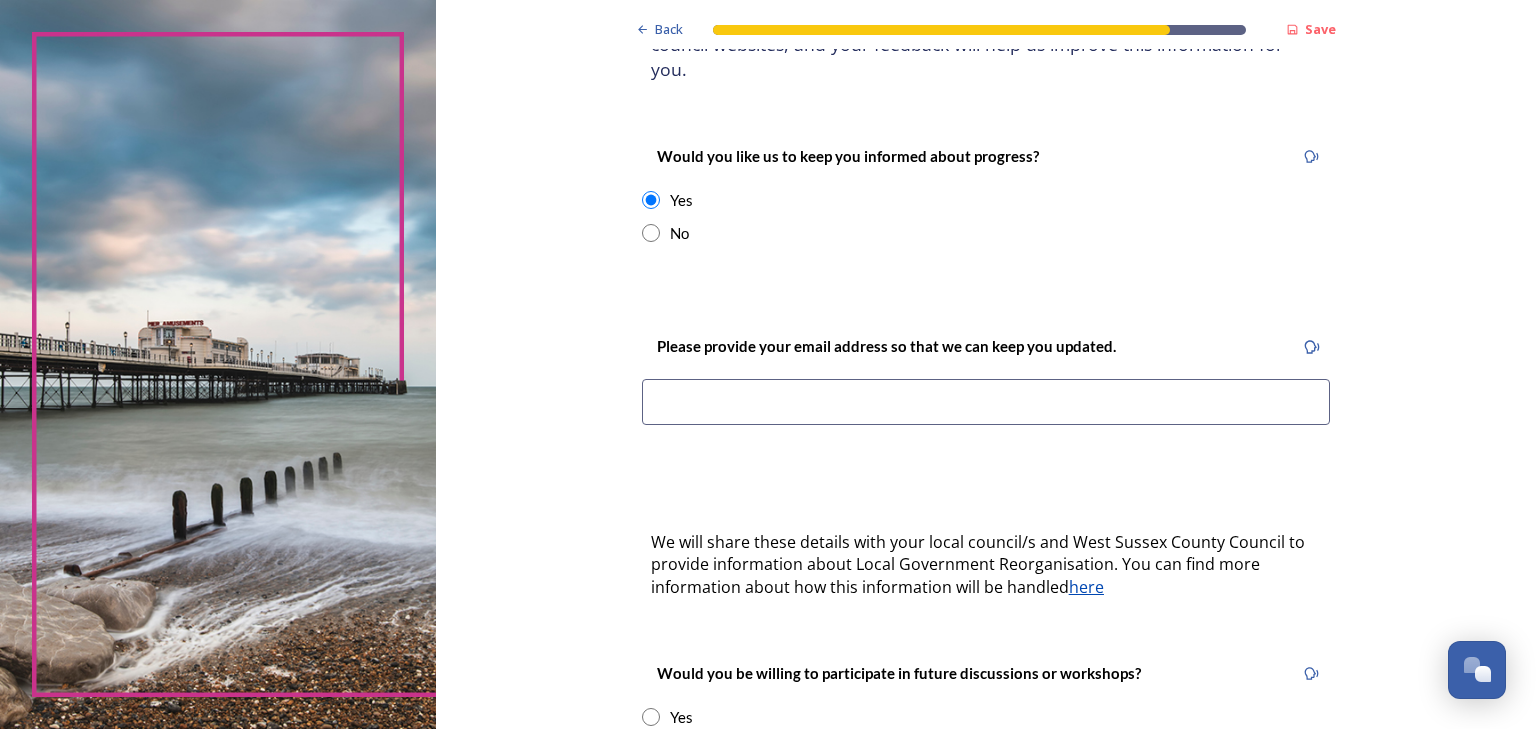 click at bounding box center [986, 402] 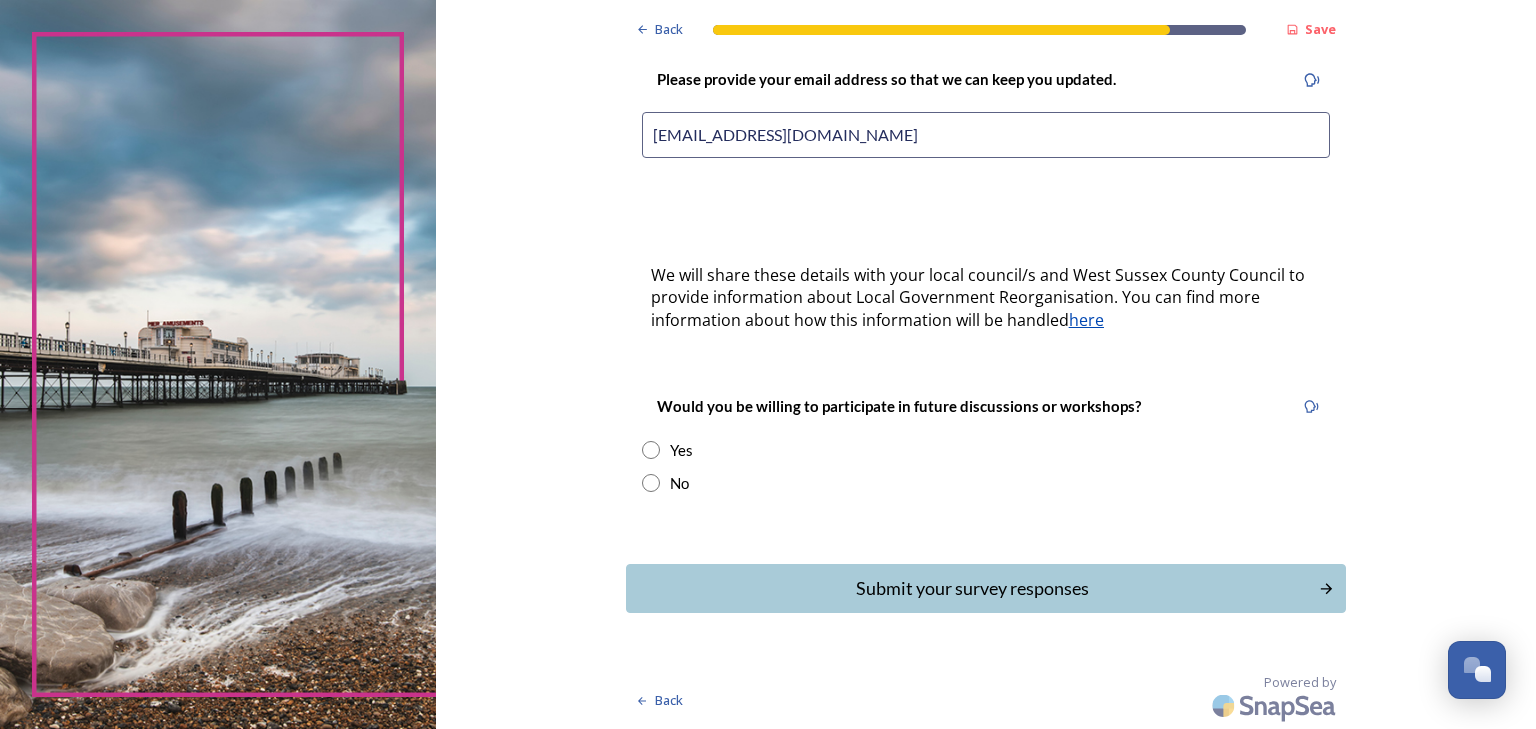 scroll, scrollTop: 720, scrollLeft: 0, axis: vertical 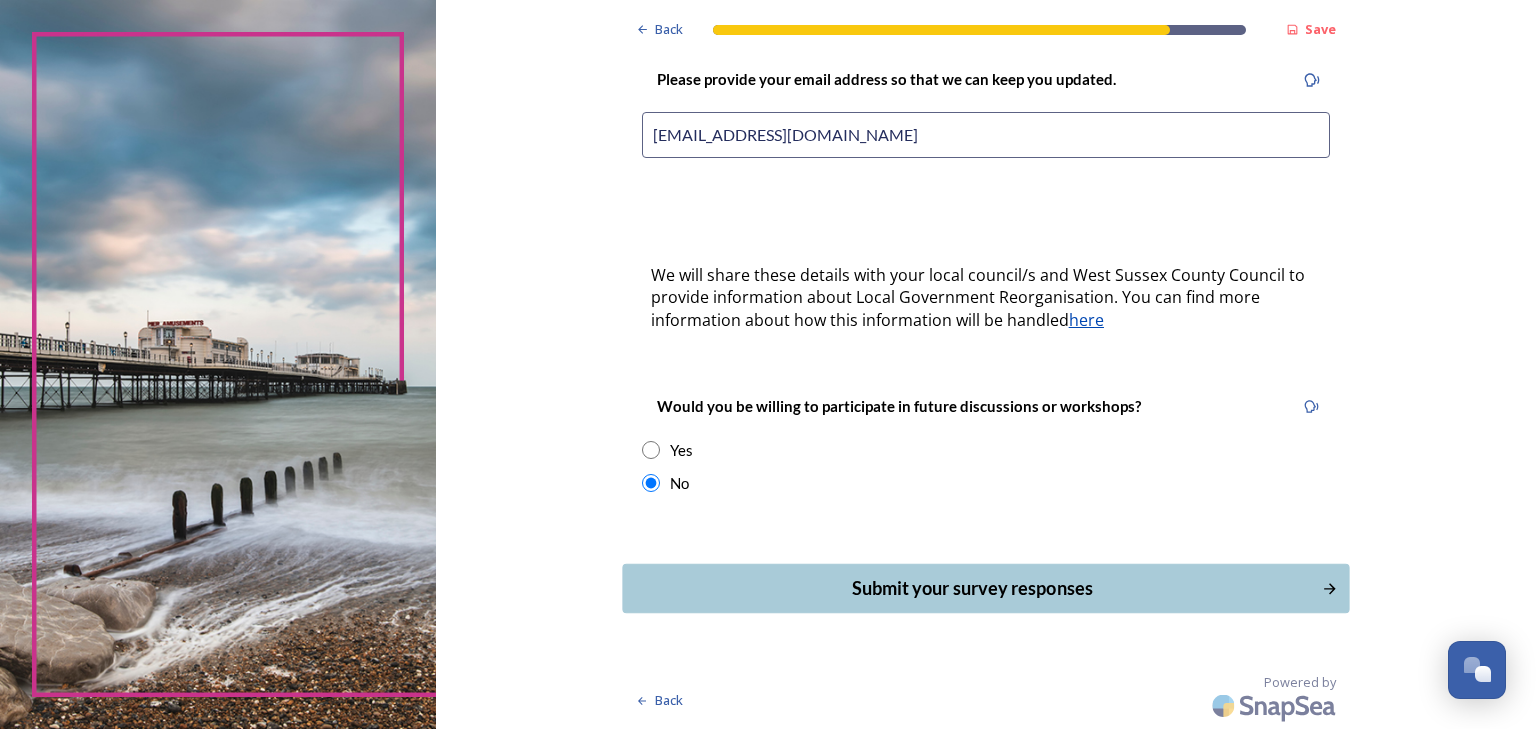 click on "Submit your survey responses" at bounding box center [971, 588] 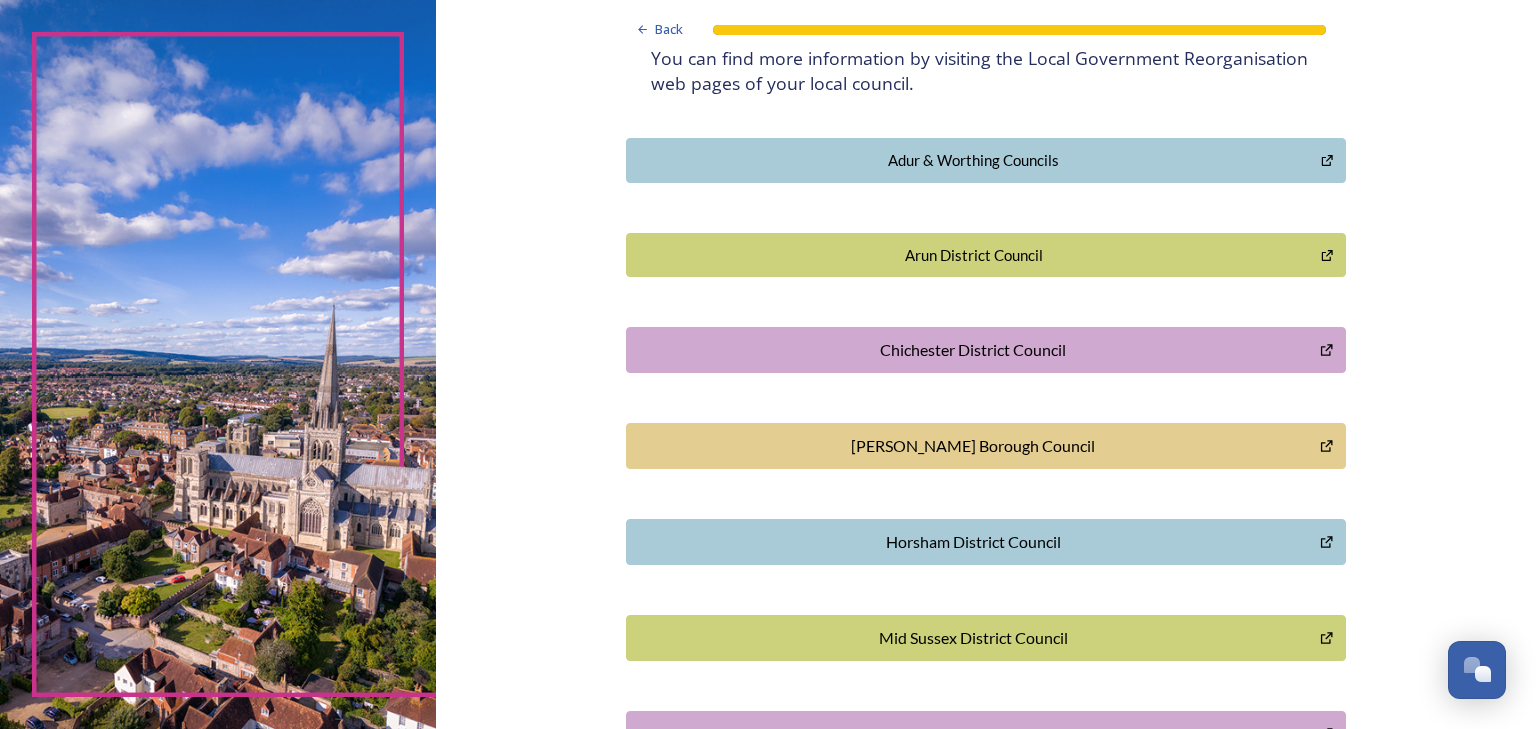 scroll, scrollTop: 400, scrollLeft: 0, axis: vertical 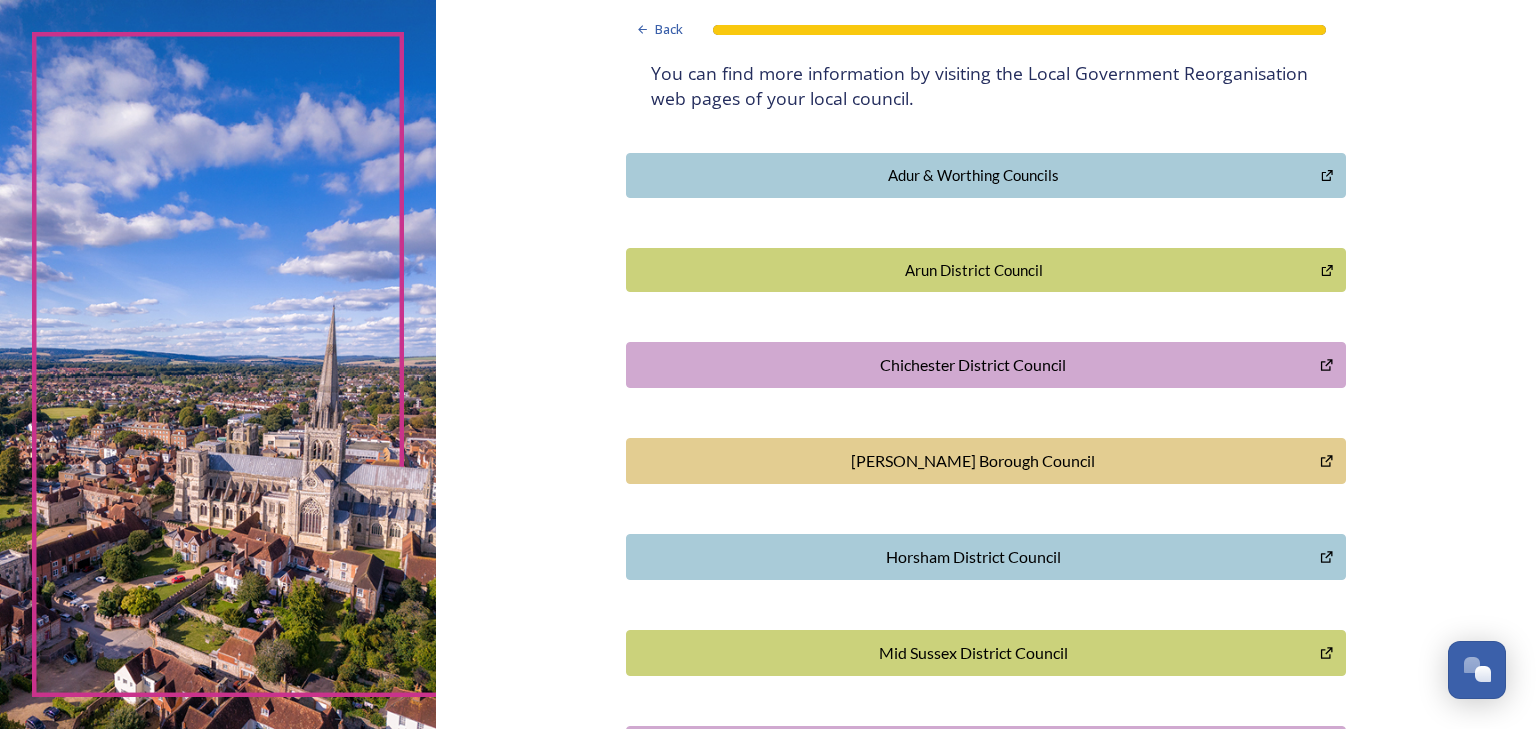 click on "Arun District Council" at bounding box center [974, 270] 